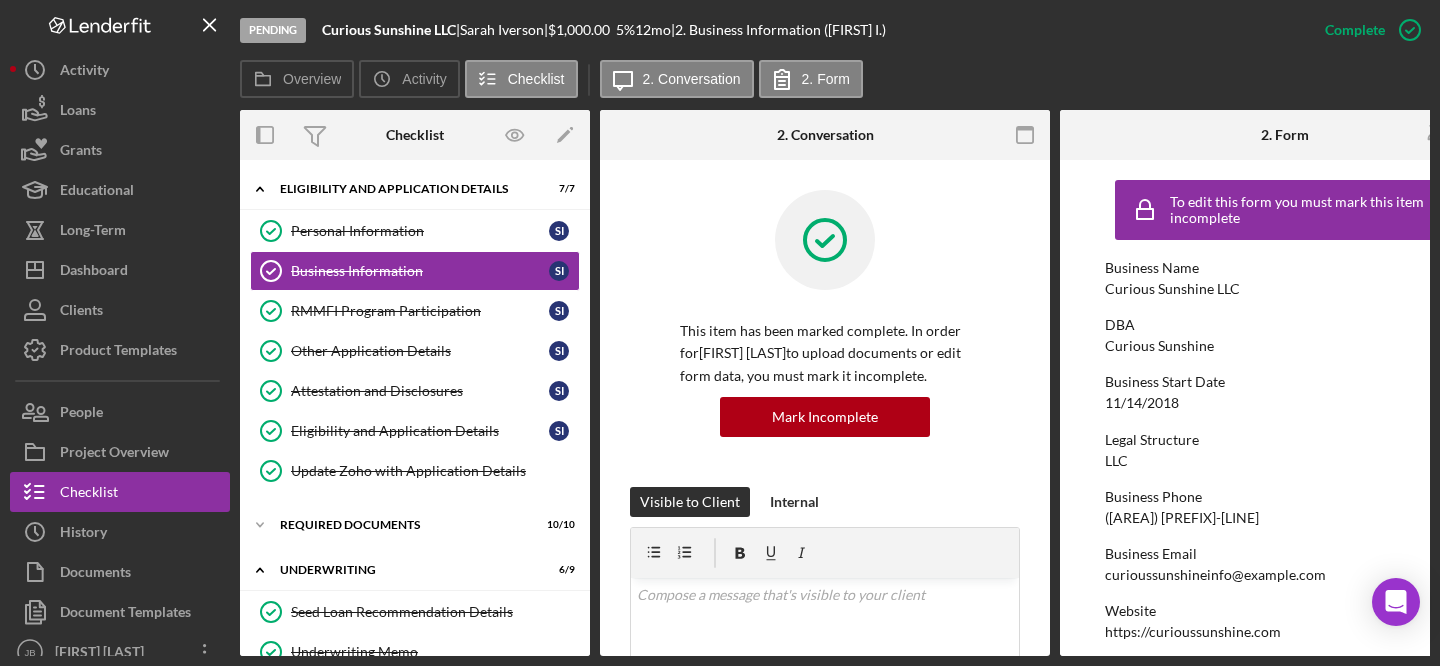 scroll, scrollTop: 0, scrollLeft: 0, axis: both 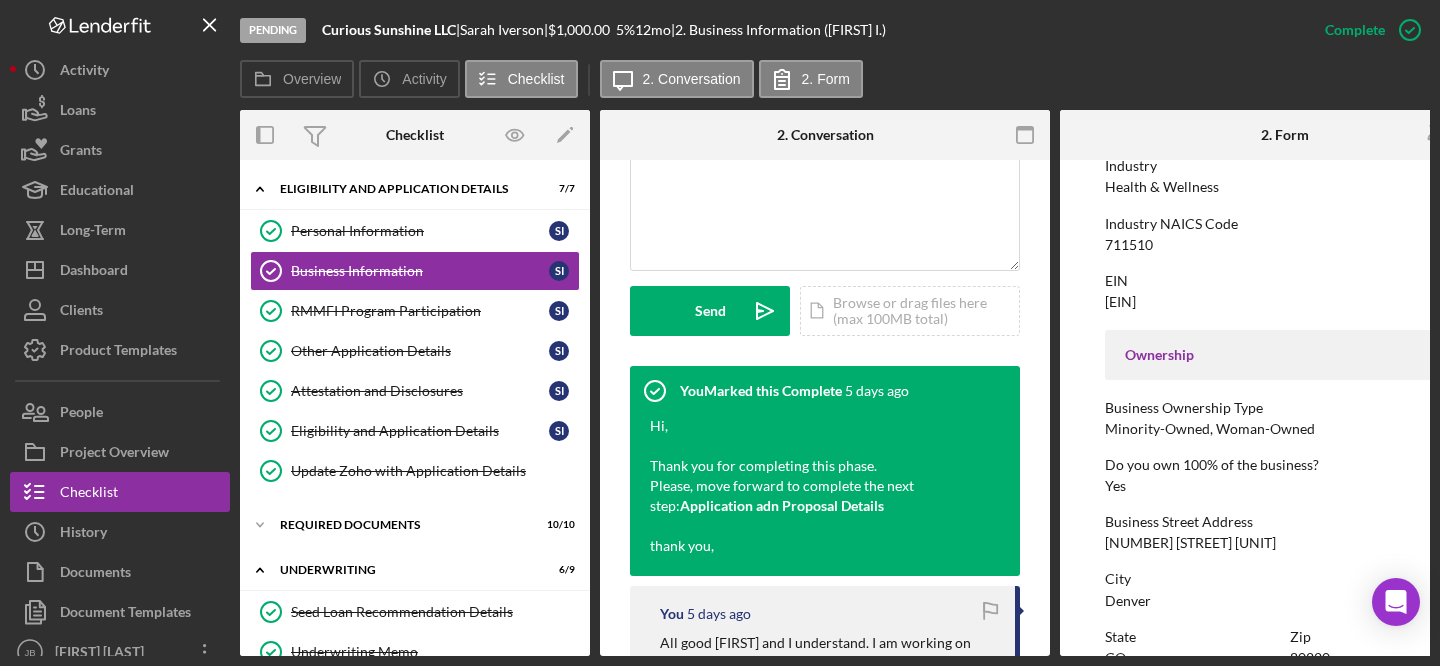 click on "Industry NAICS Code 711510" at bounding box center [1285, 234] 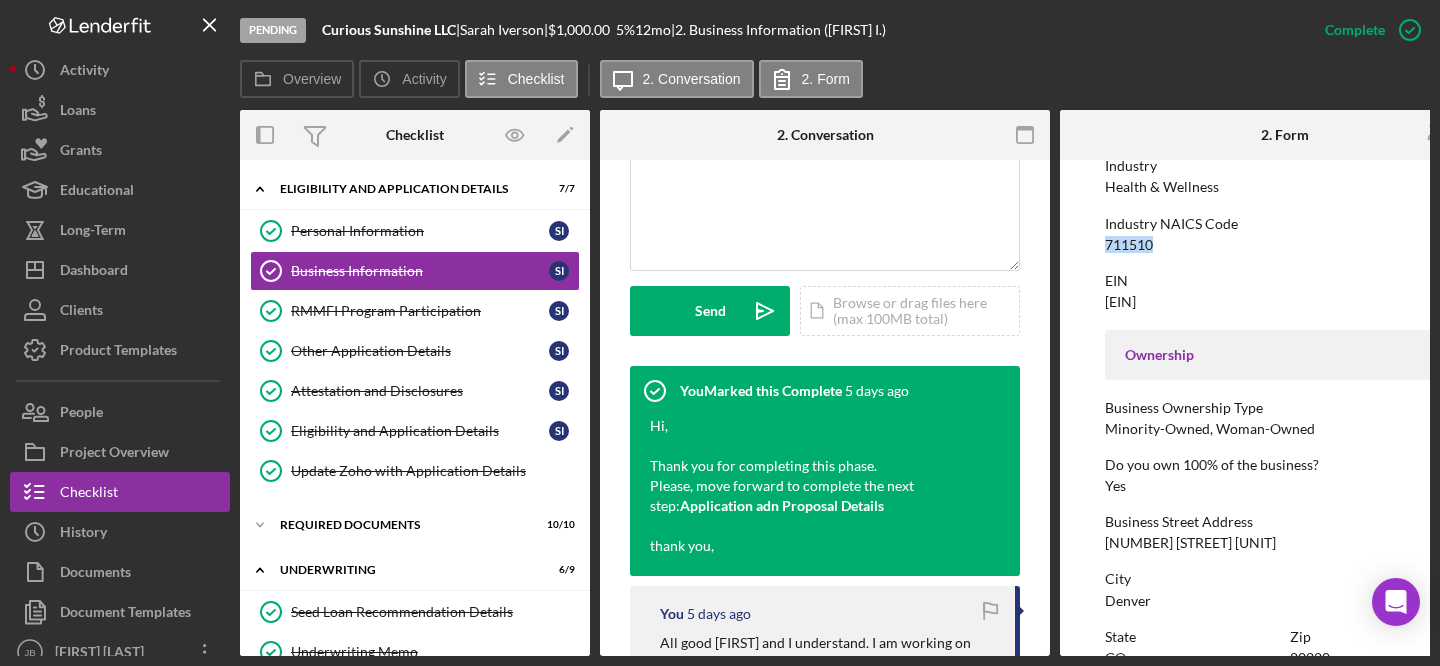 drag, startPoint x: 1159, startPoint y: 241, endPoint x: 1101, endPoint y: 235, distance: 58.30952 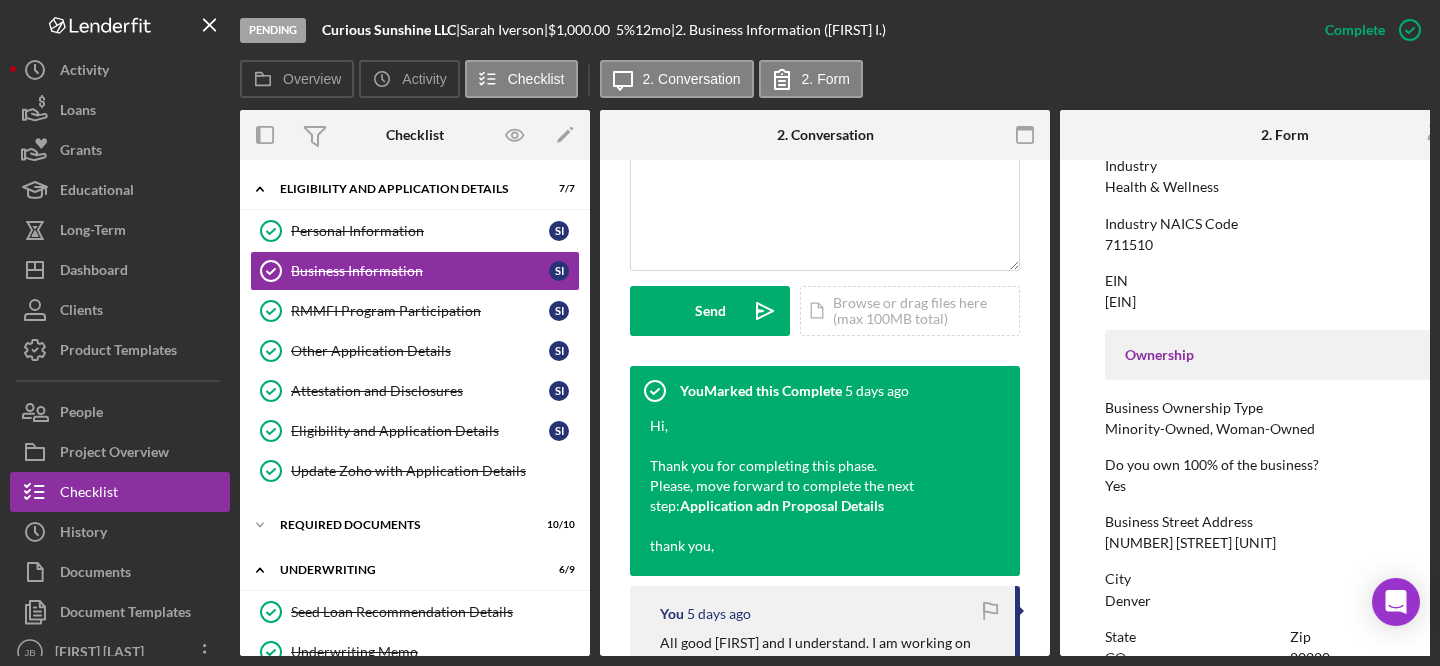 click on "711510" at bounding box center [1129, 245] 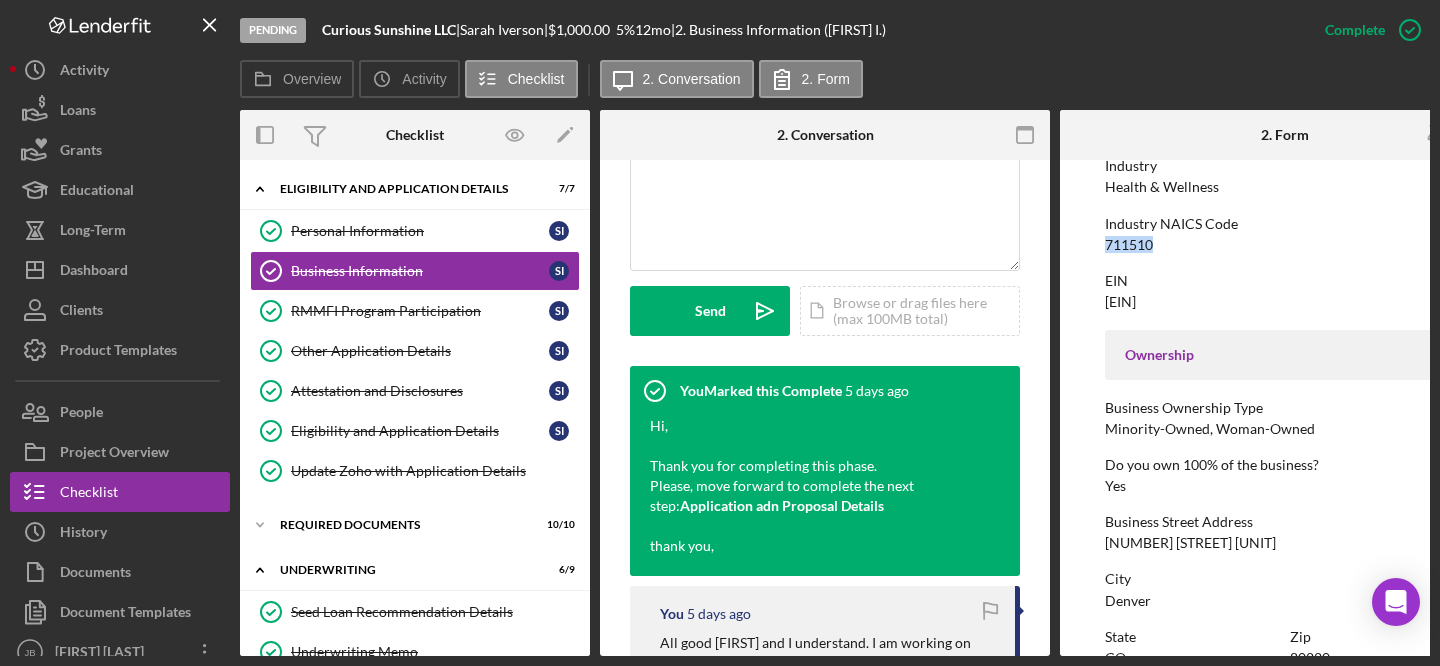 drag, startPoint x: 1154, startPoint y: 248, endPoint x: 1091, endPoint y: 238, distance: 63.788715 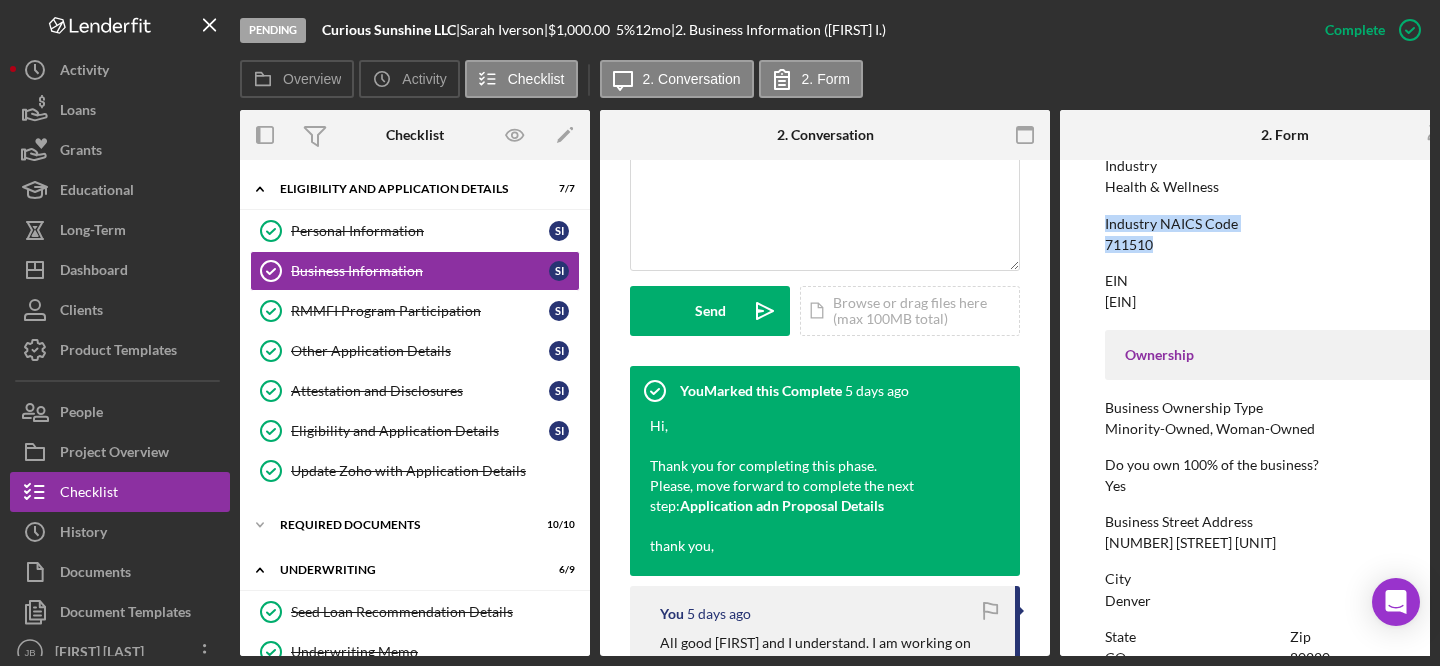 drag, startPoint x: 1160, startPoint y: 245, endPoint x: 1094, endPoint y: 231, distance: 67.46851 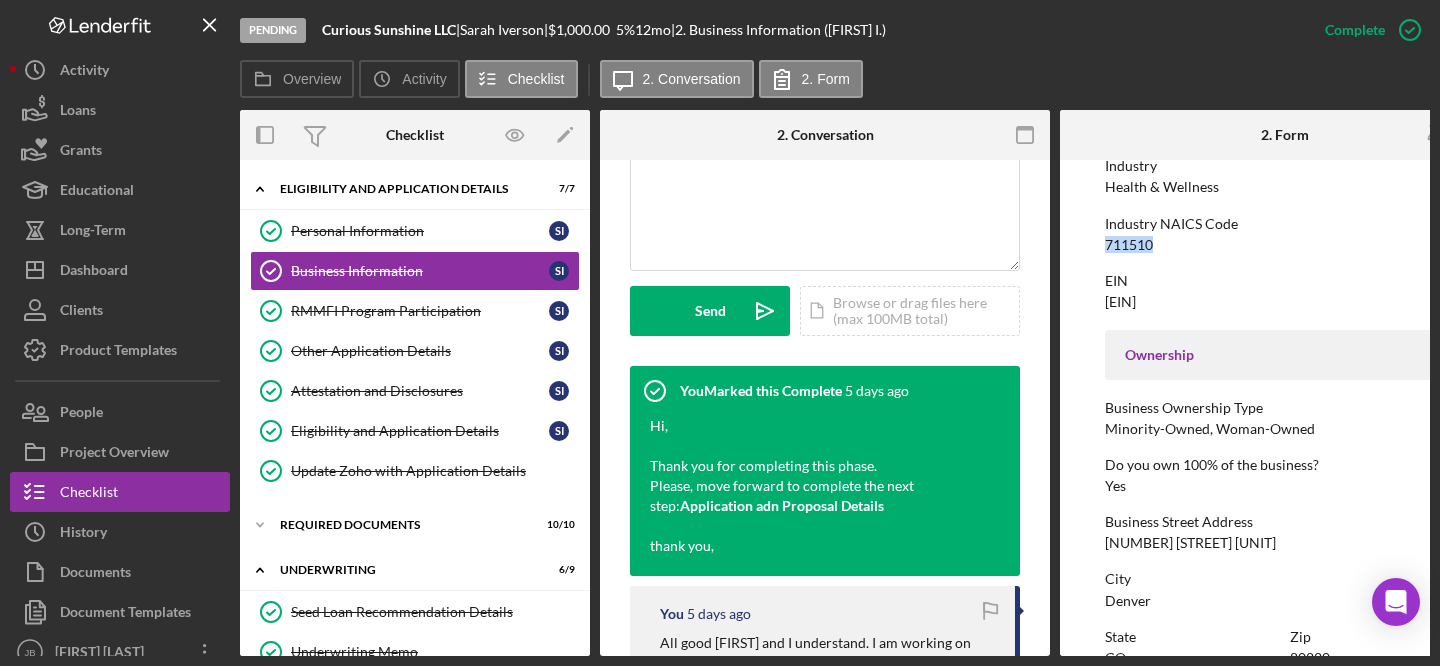 drag, startPoint x: 1156, startPoint y: 244, endPoint x: 1103, endPoint y: 242, distance: 53.037724 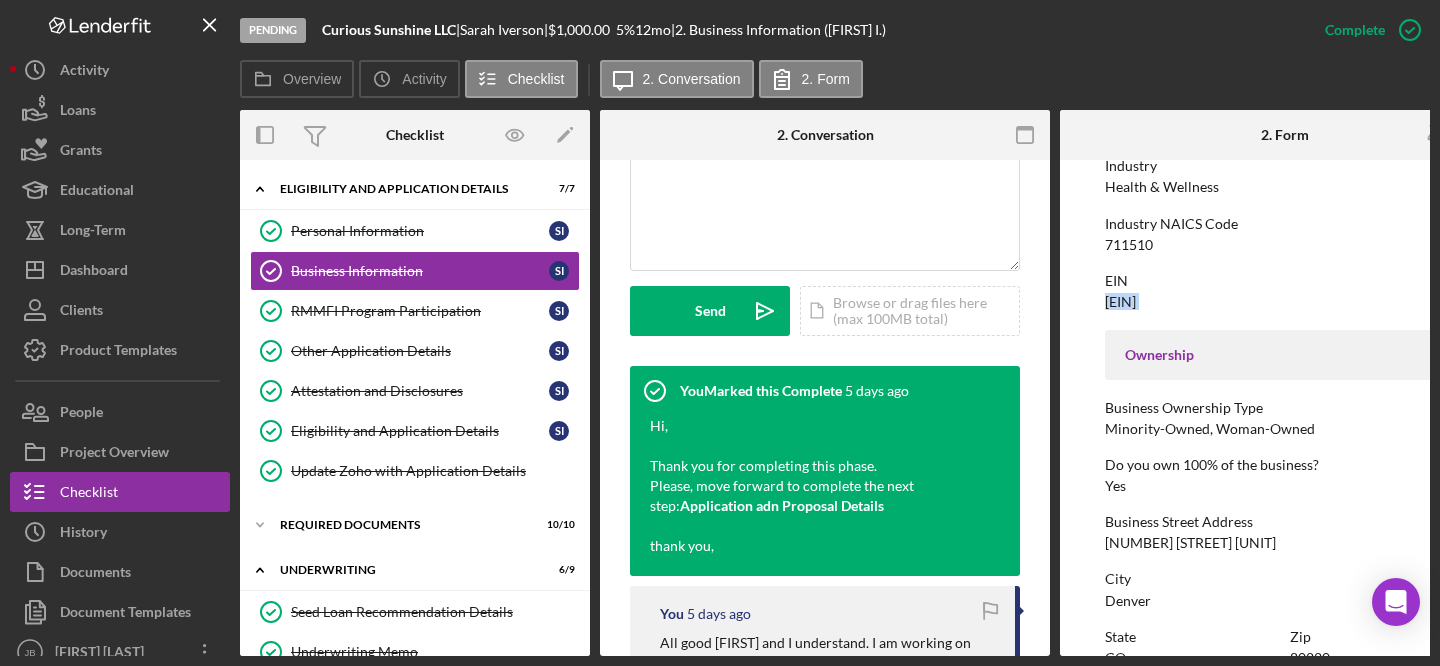 drag, startPoint x: 1104, startPoint y: 301, endPoint x: 1201, endPoint y: 336, distance: 103.121284 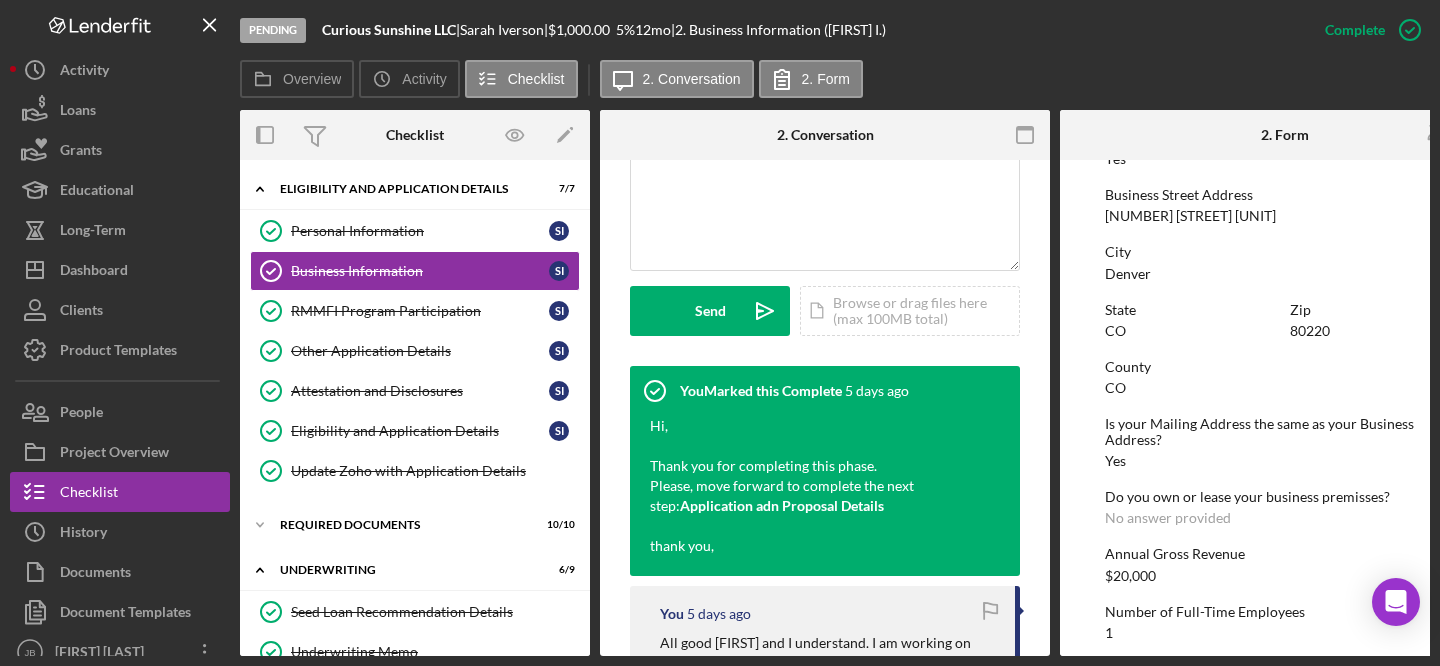 scroll, scrollTop: 715, scrollLeft: 0, axis: vertical 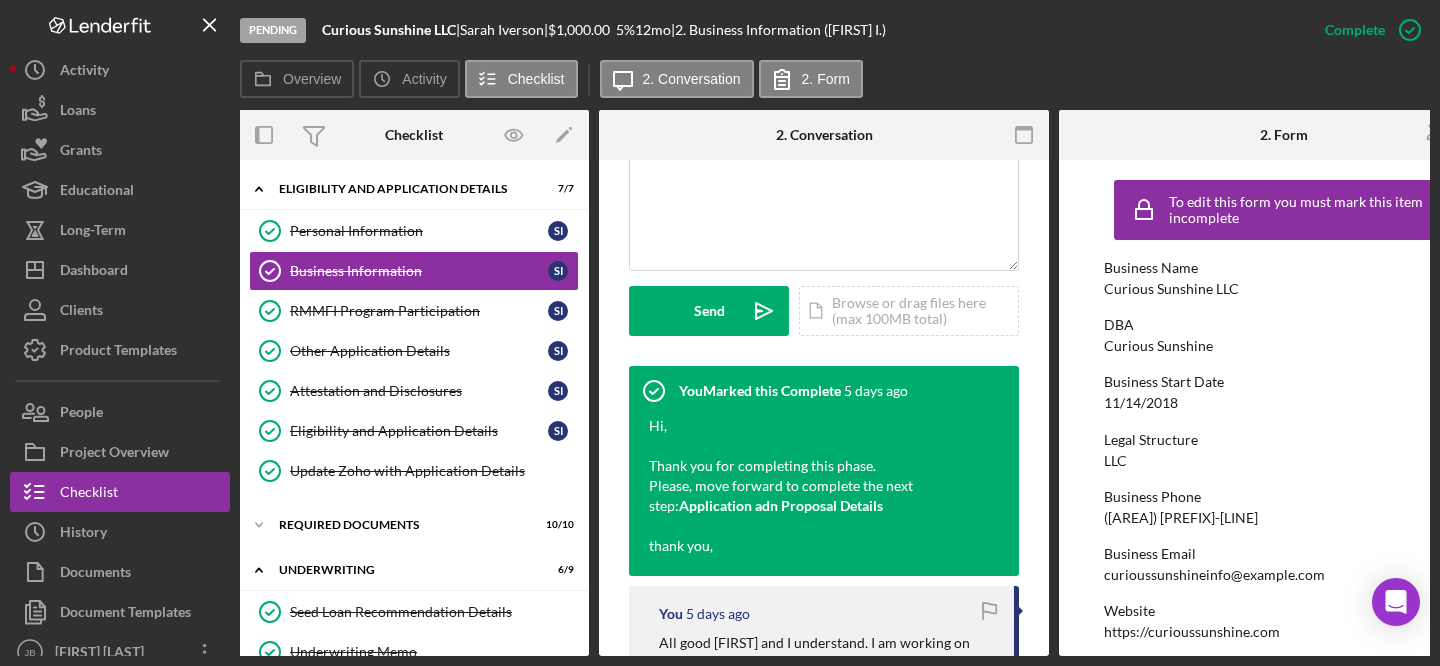 click on "Legal Structure LLC" at bounding box center (1284, 450) 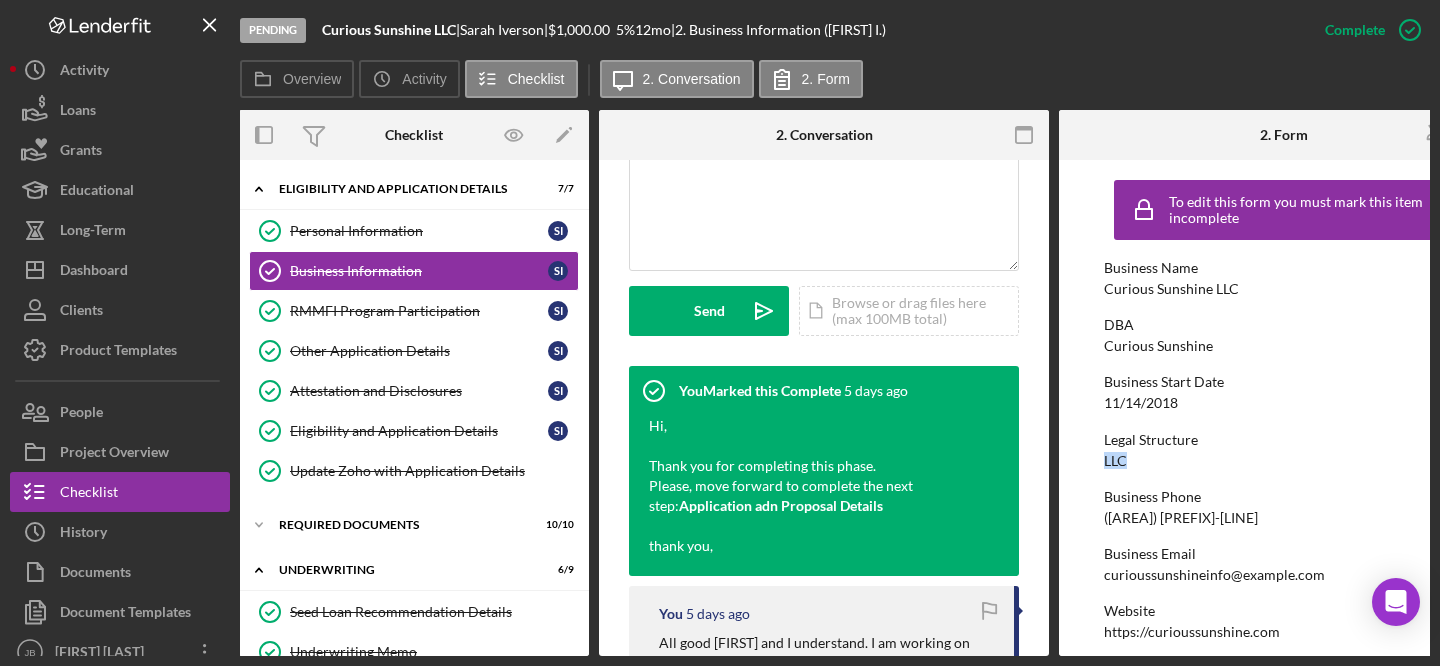 drag, startPoint x: 1102, startPoint y: 461, endPoint x: 1137, endPoint y: 462, distance: 35.014282 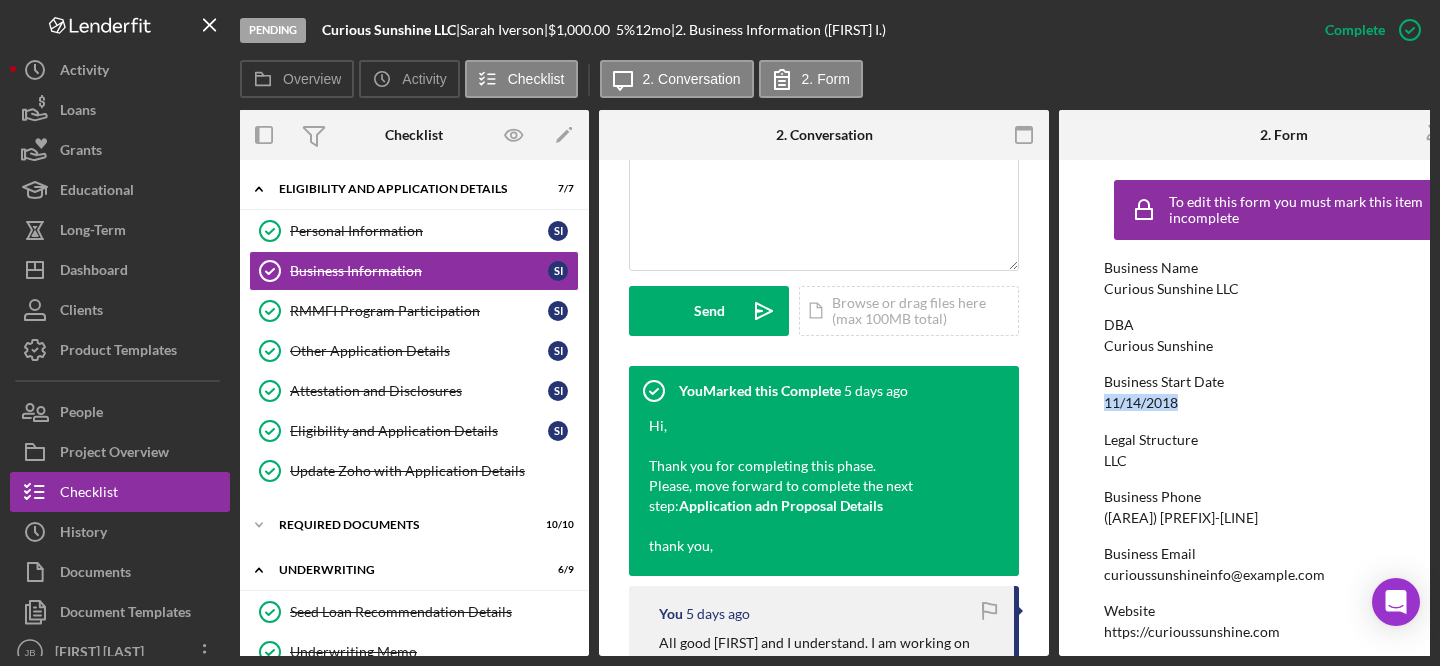 drag, startPoint x: 1106, startPoint y: 404, endPoint x: 1194, endPoint y: 402, distance: 88.02273 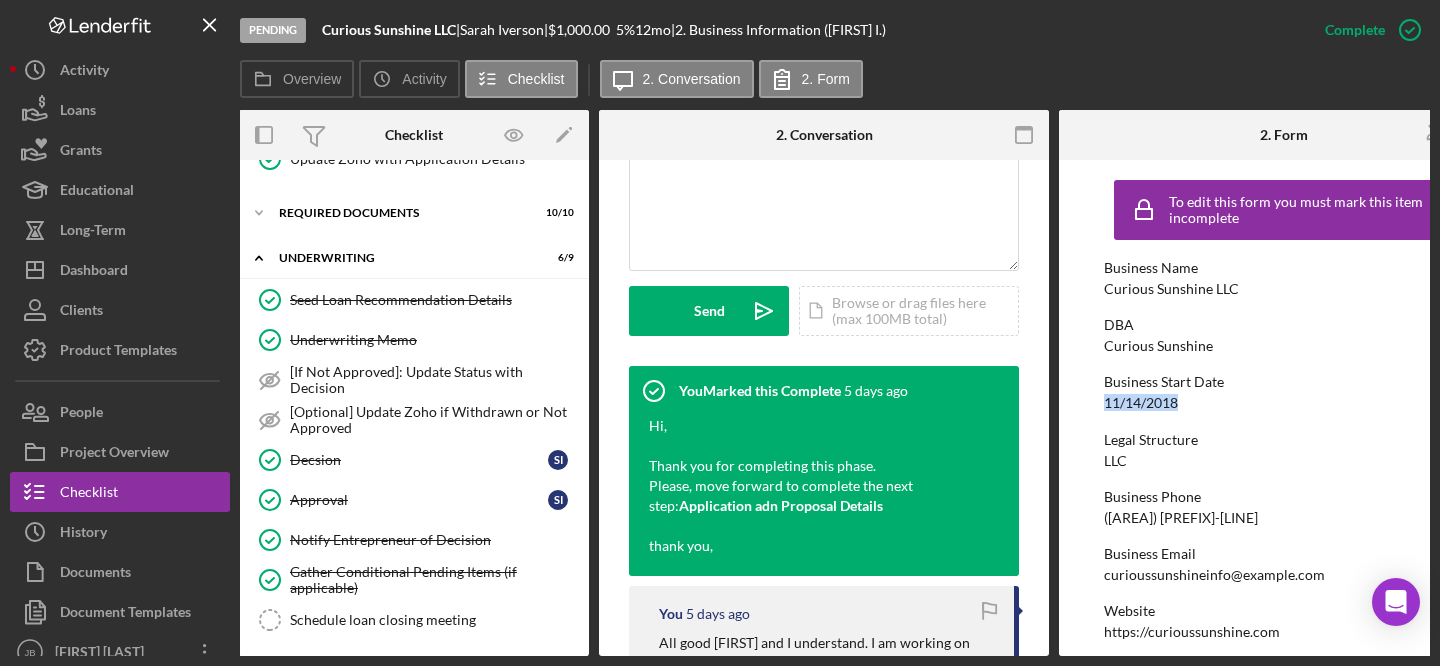 scroll, scrollTop: 353, scrollLeft: 0, axis: vertical 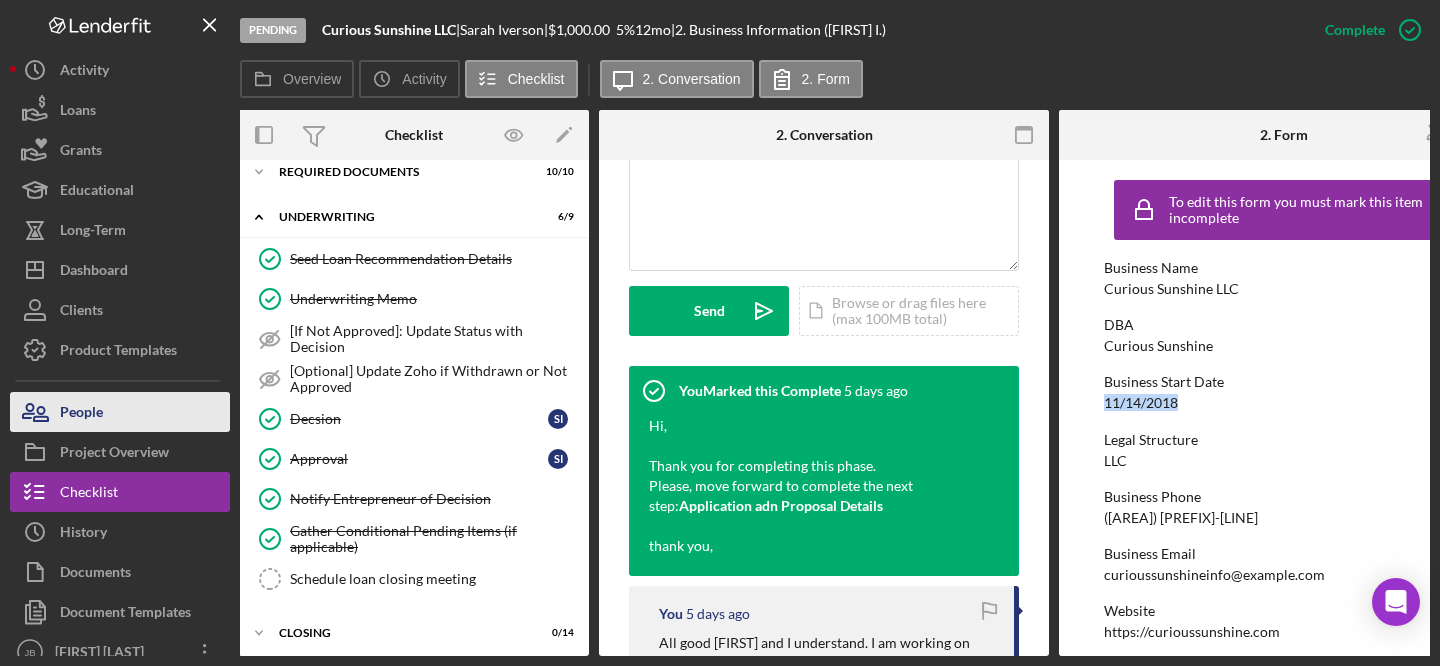 click on "People" at bounding box center [120, 412] 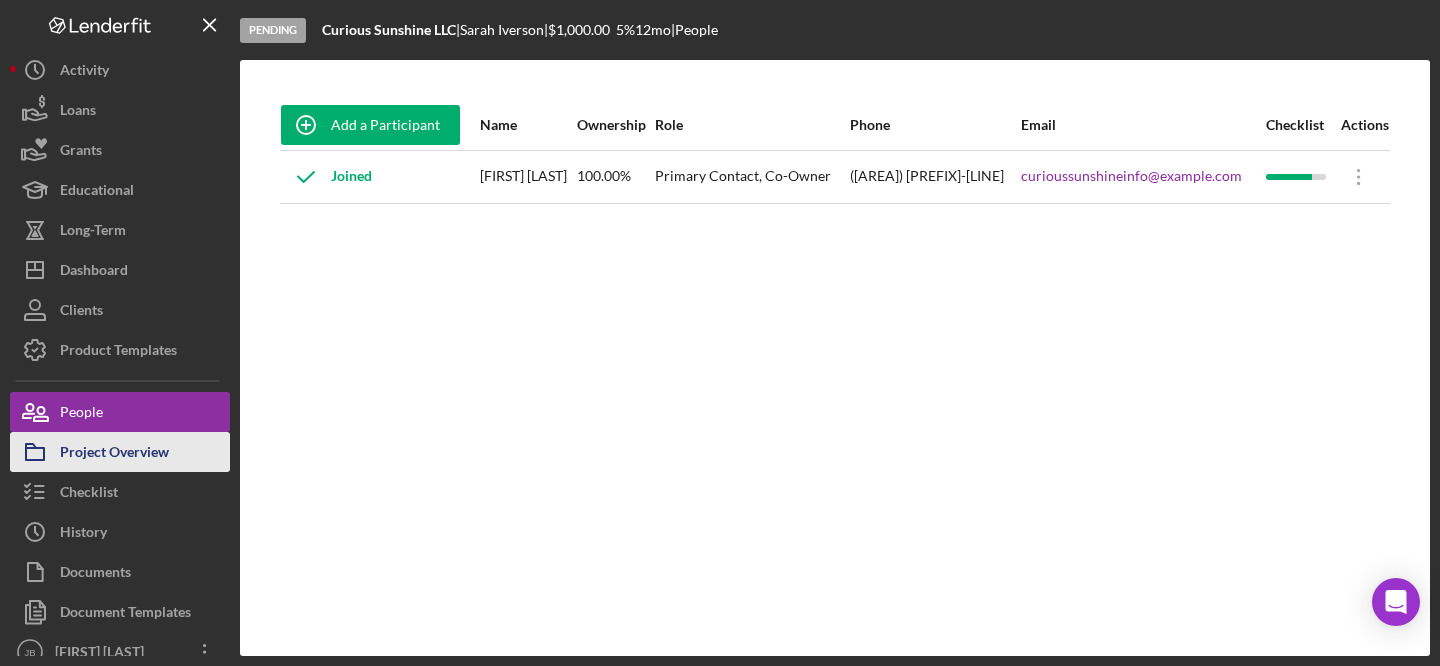 click on "Project Overview" at bounding box center [120, 452] 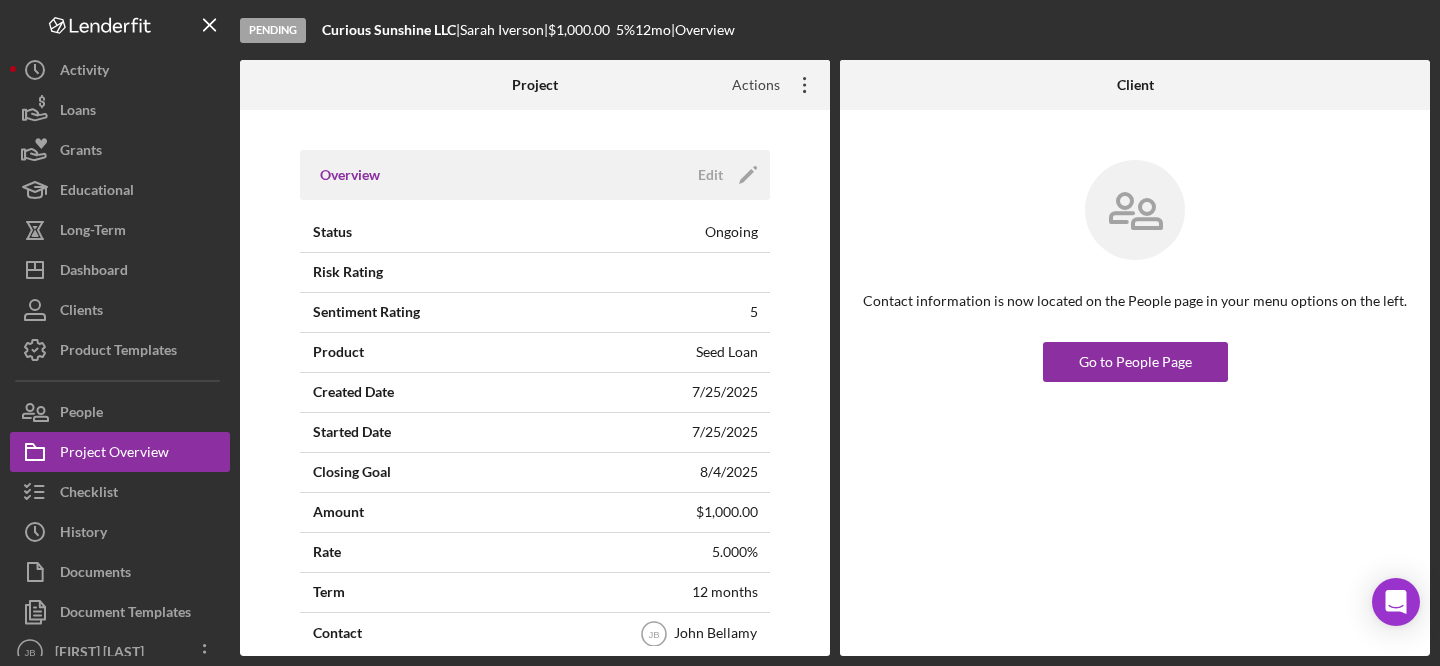 click on "Icon/Overflow" 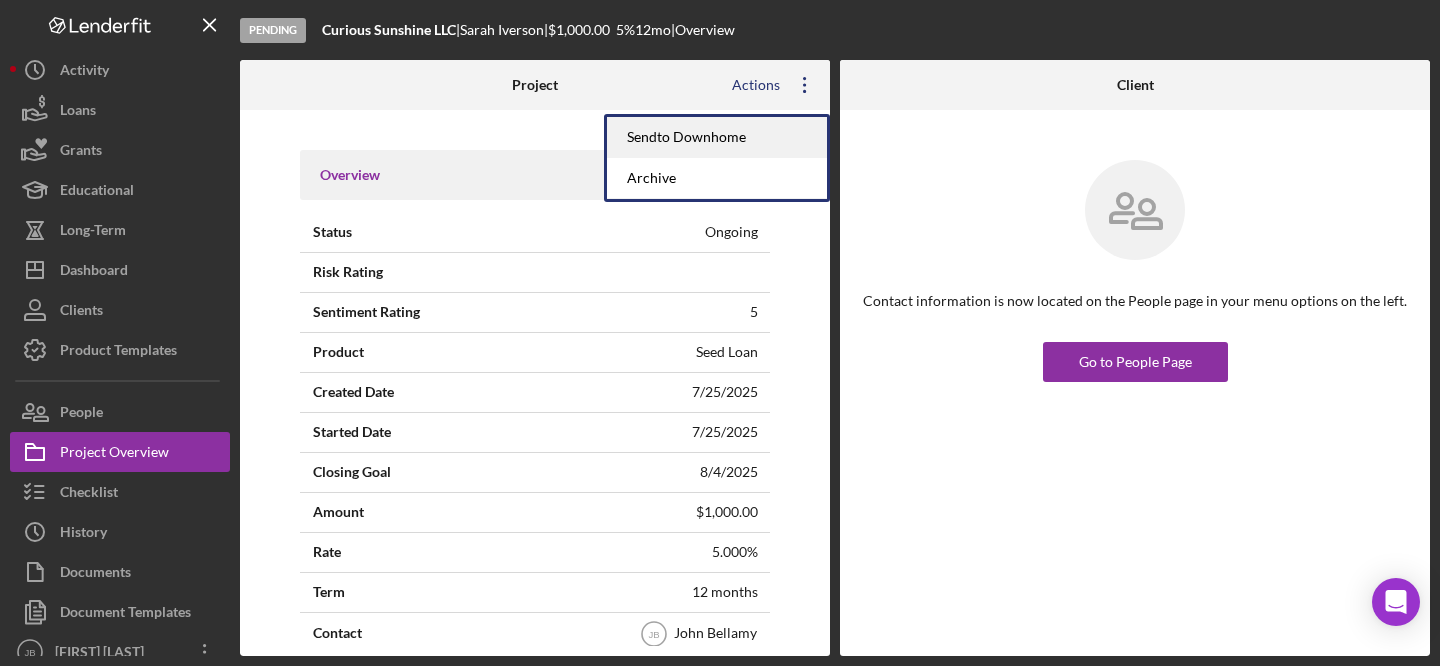click on "Send  to Downhome" at bounding box center (717, 137) 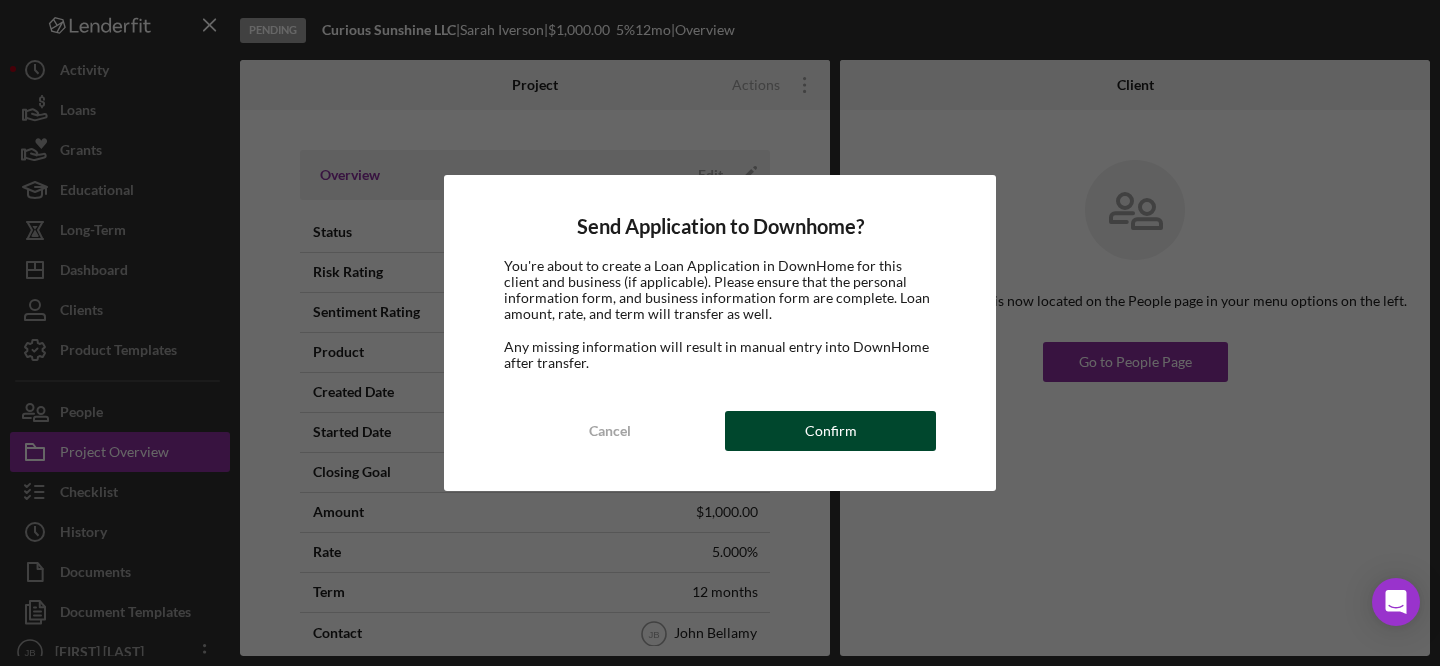 click on "Confirm" at bounding box center [830, 431] 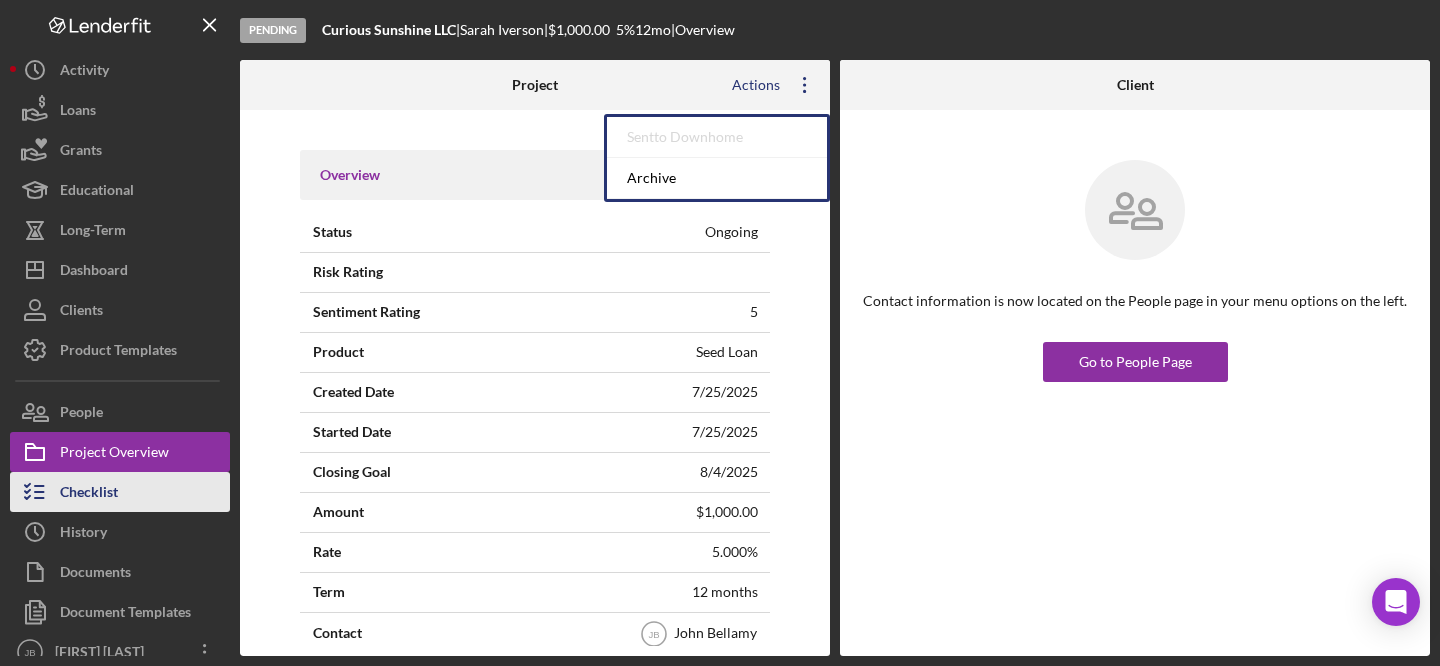 click on "Checklist" at bounding box center [89, 494] 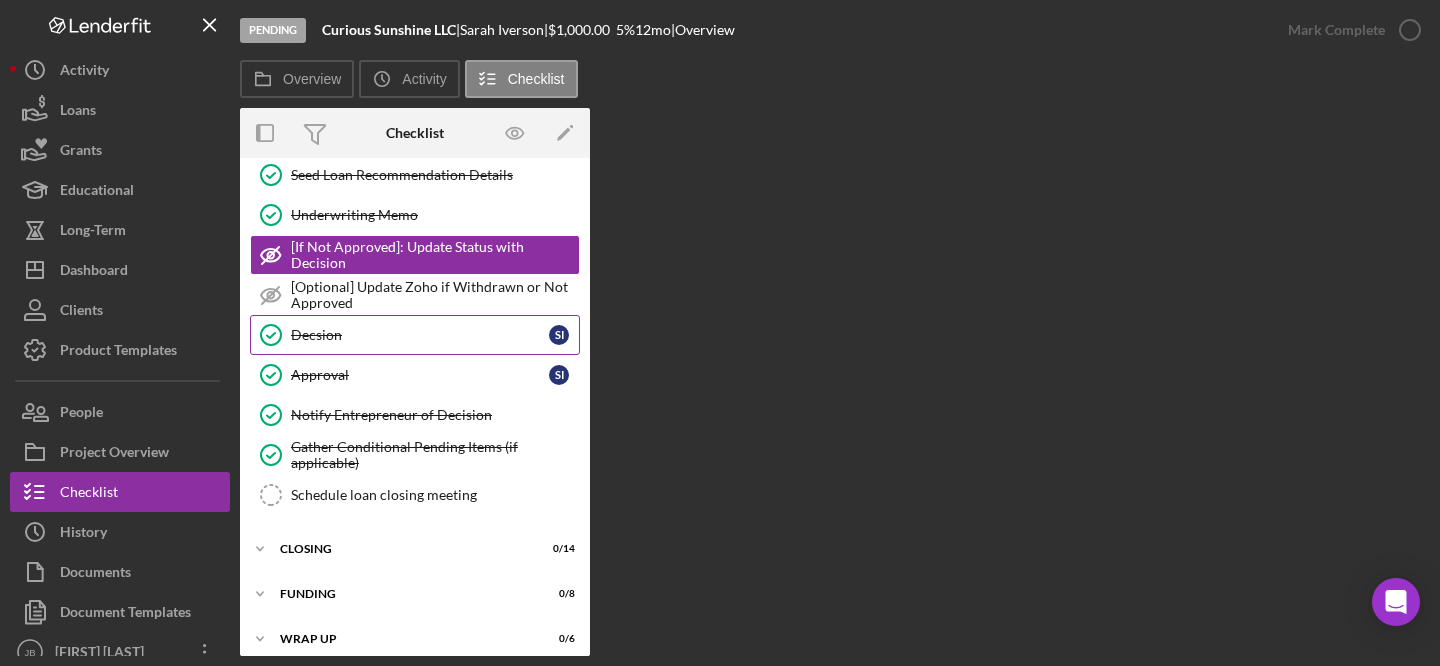 scroll, scrollTop: 158, scrollLeft: 0, axis: vertical 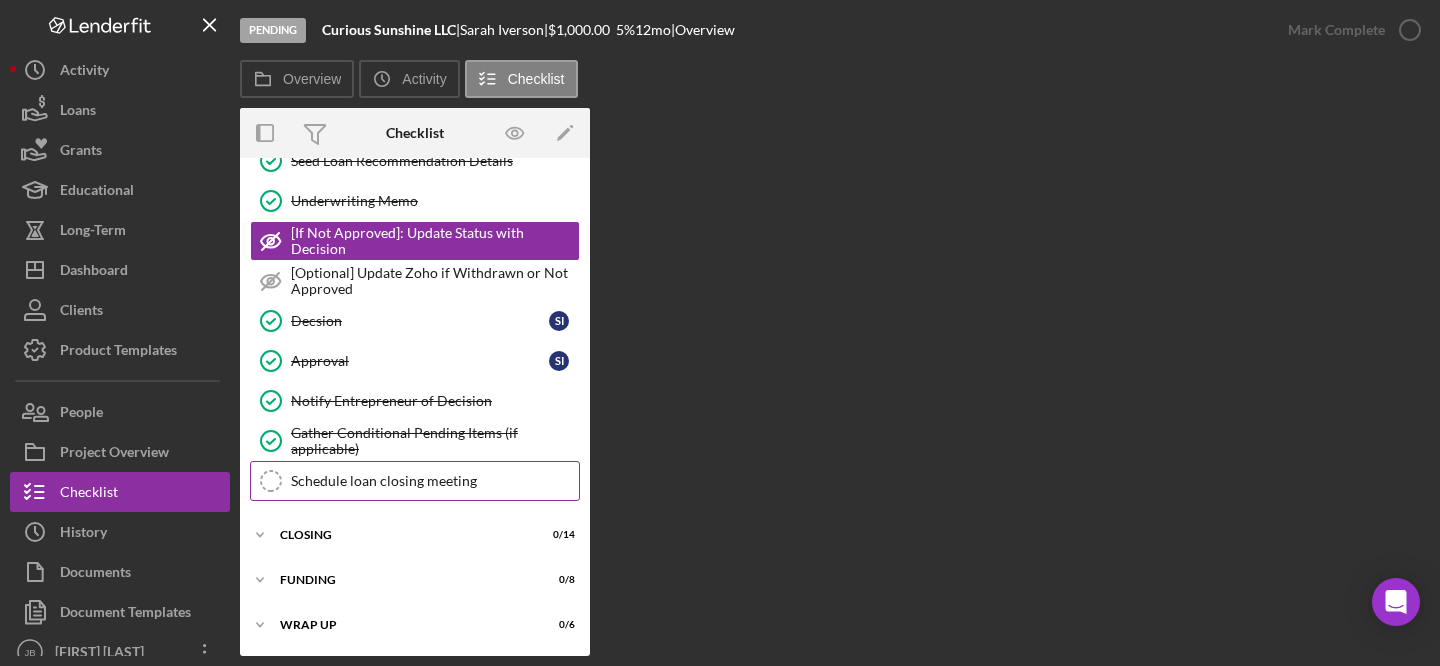 click on "Schedule loan closing meeting" 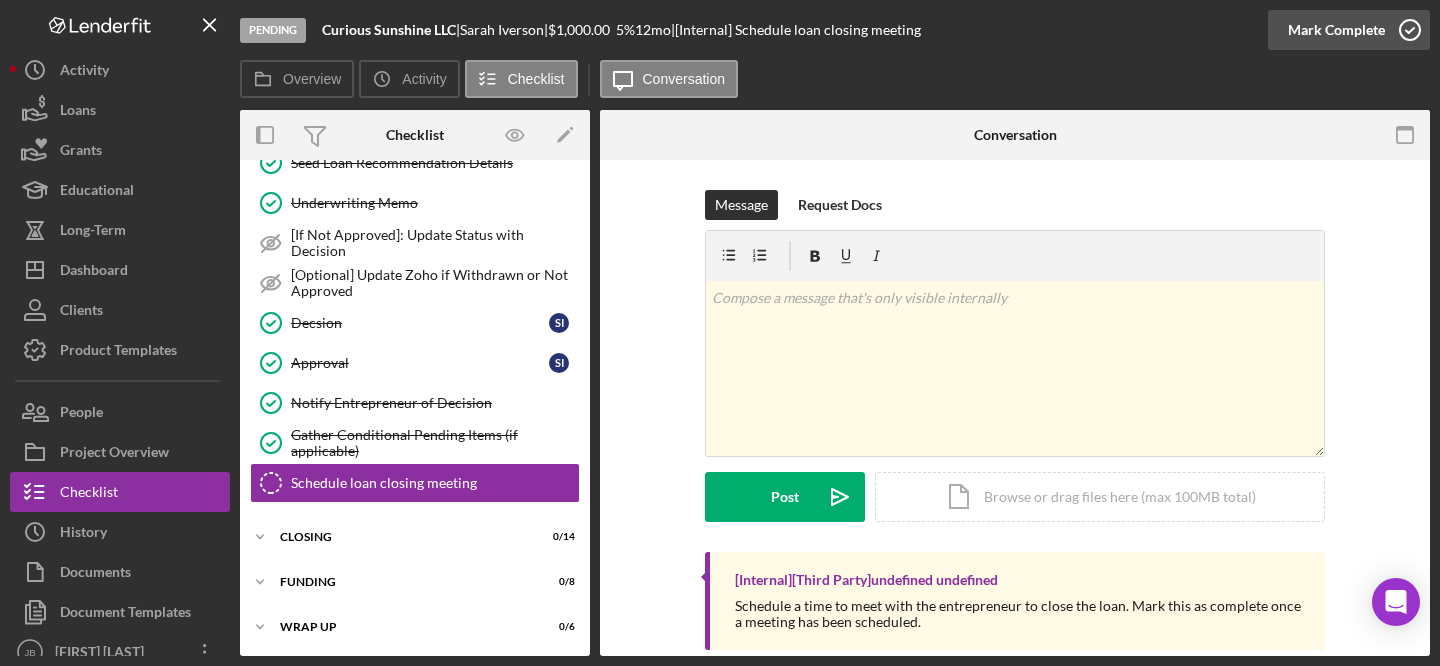 click 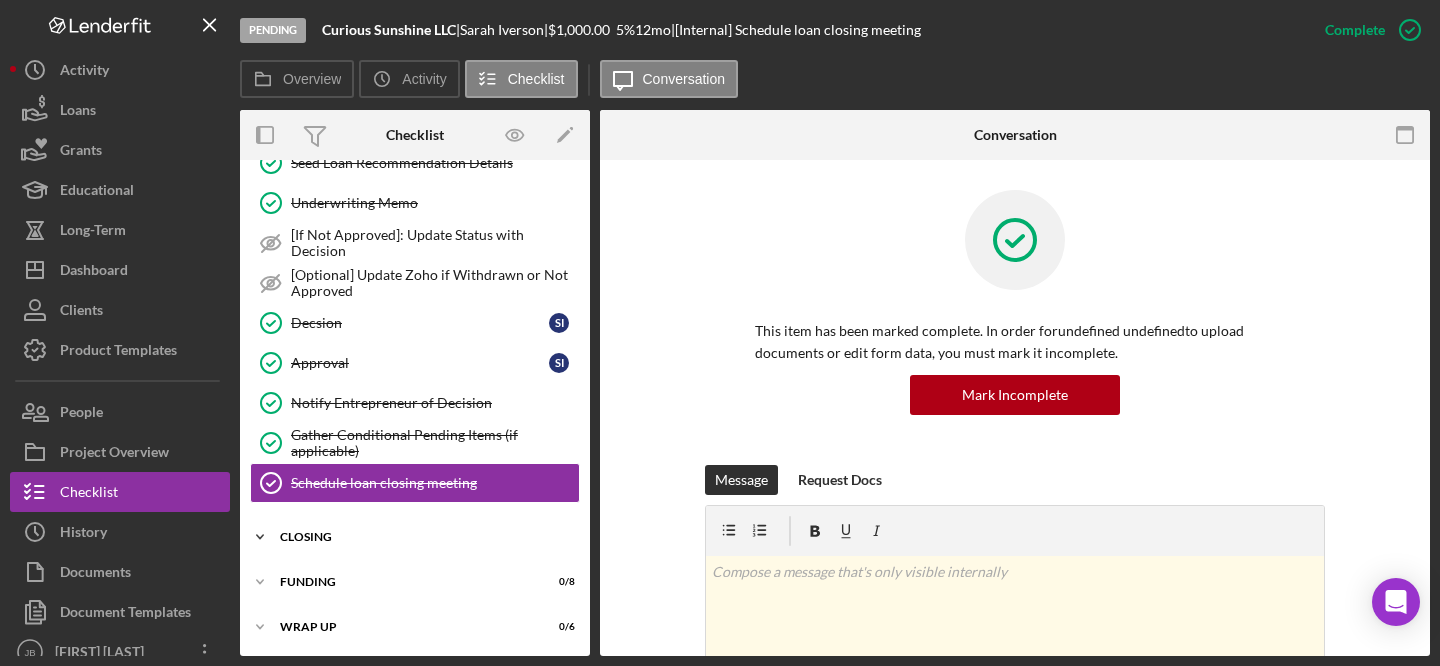 click on "closing" at bounding box center [422, 537] 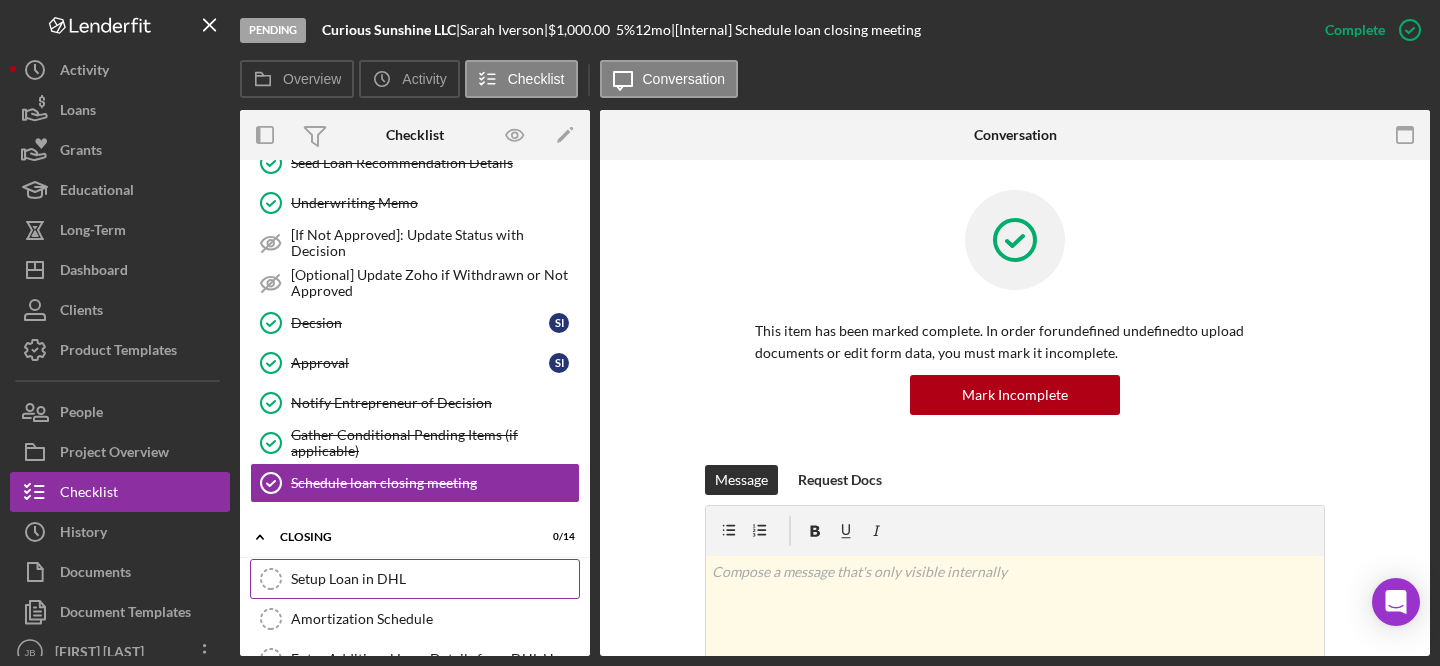 click on "Setup Loan in DHL Setup Loan in DHL" at bounding box center (415, 579) 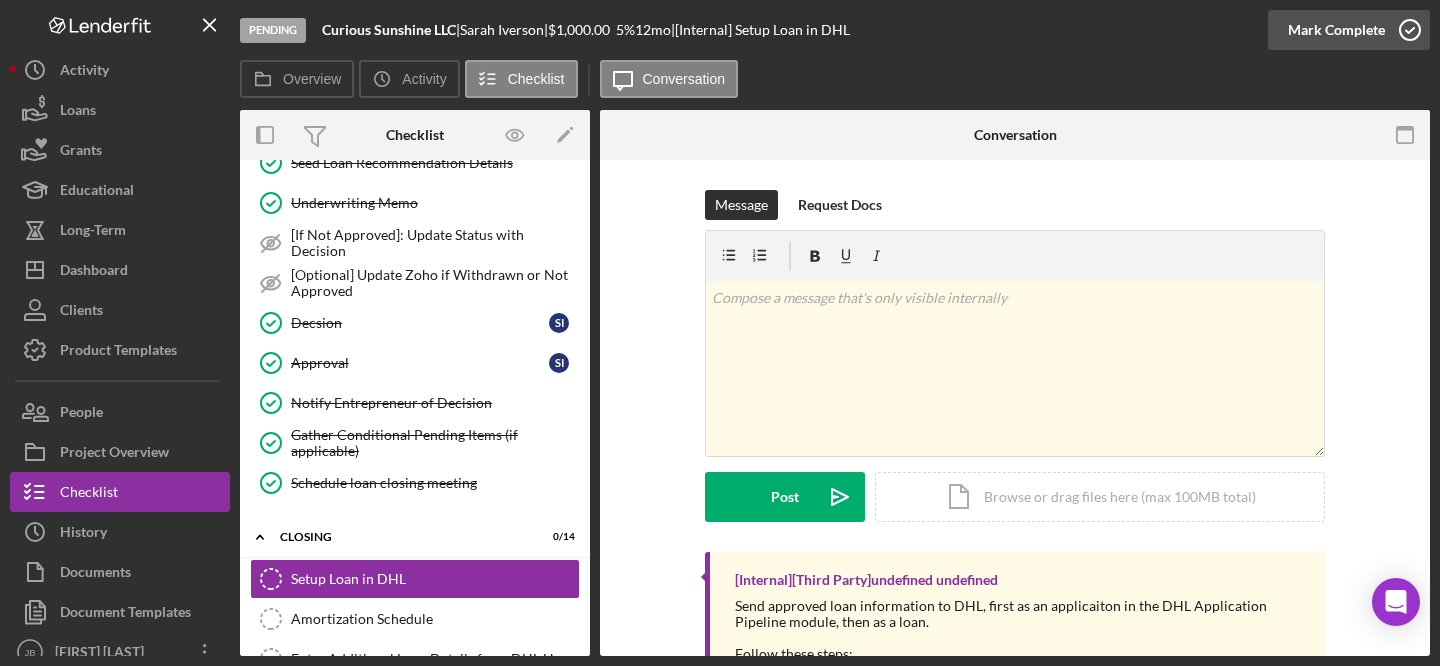 click 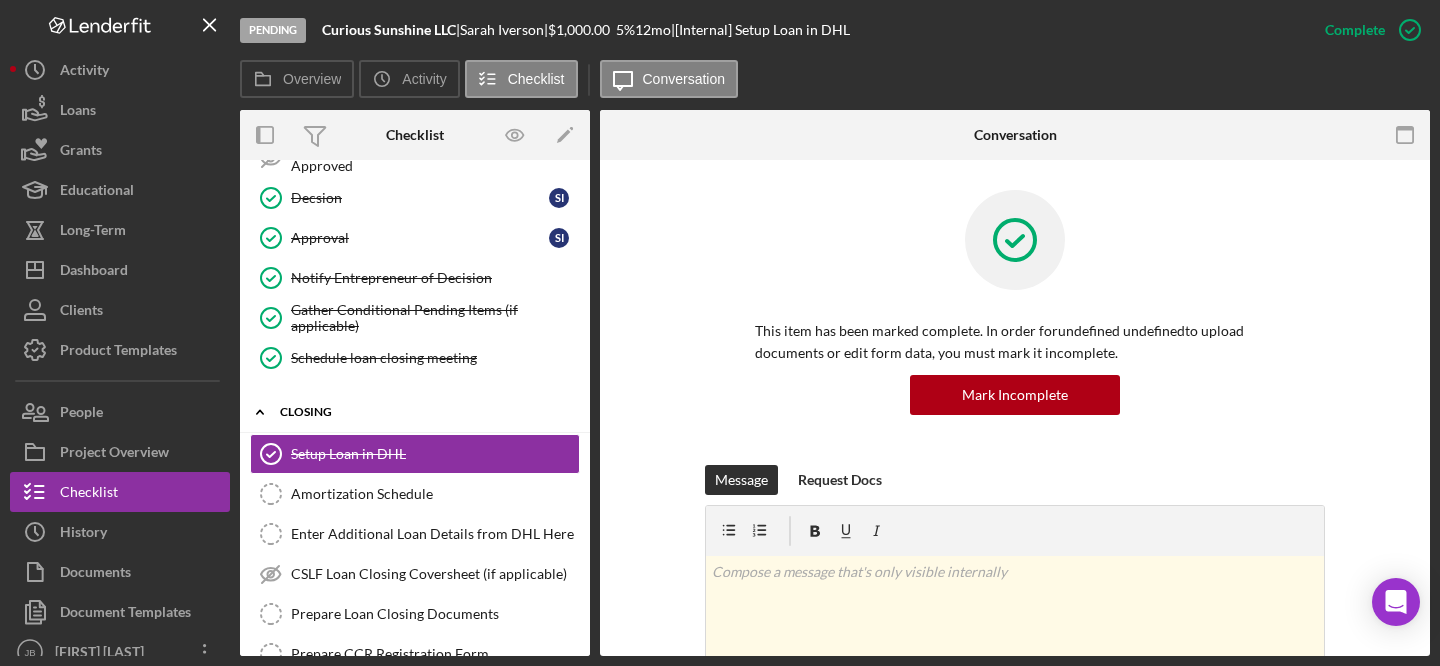 scroll, scrollTop: 329, scrollLeft: 0, axis: vertical 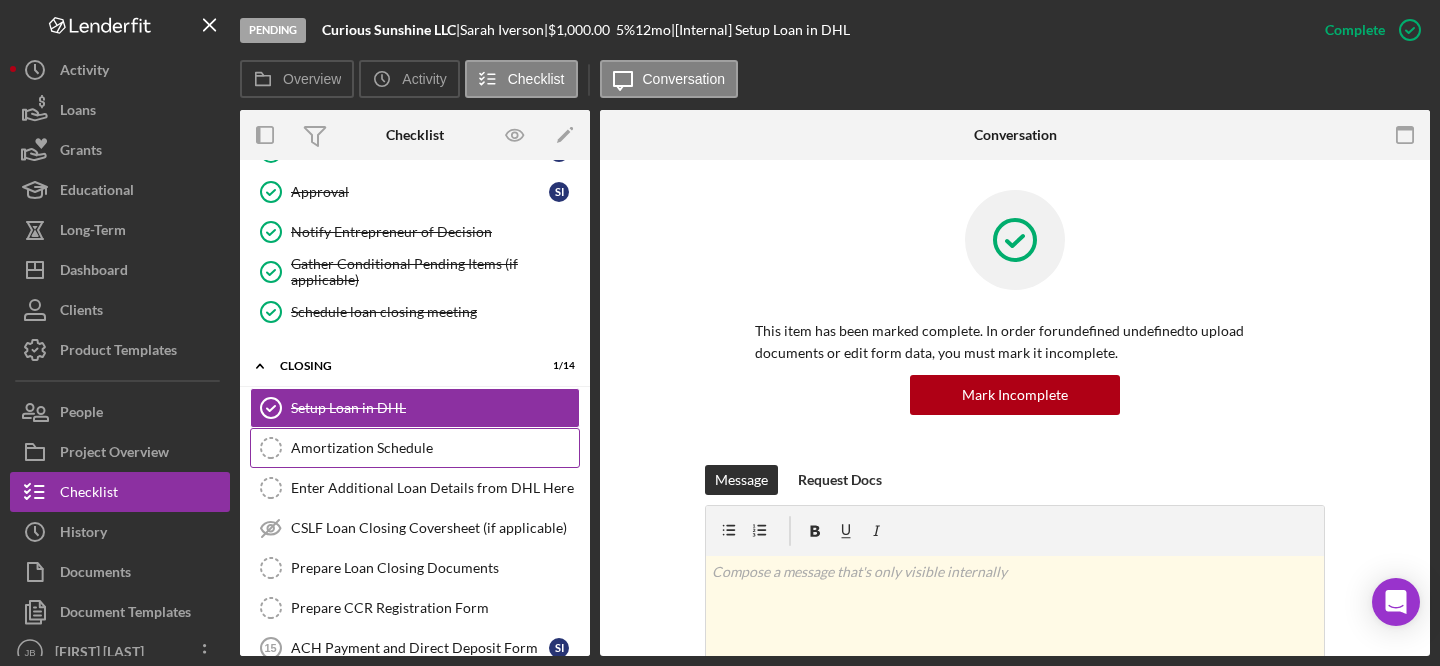 click on "Amortization Schedule" at bounding box center (435, 448) 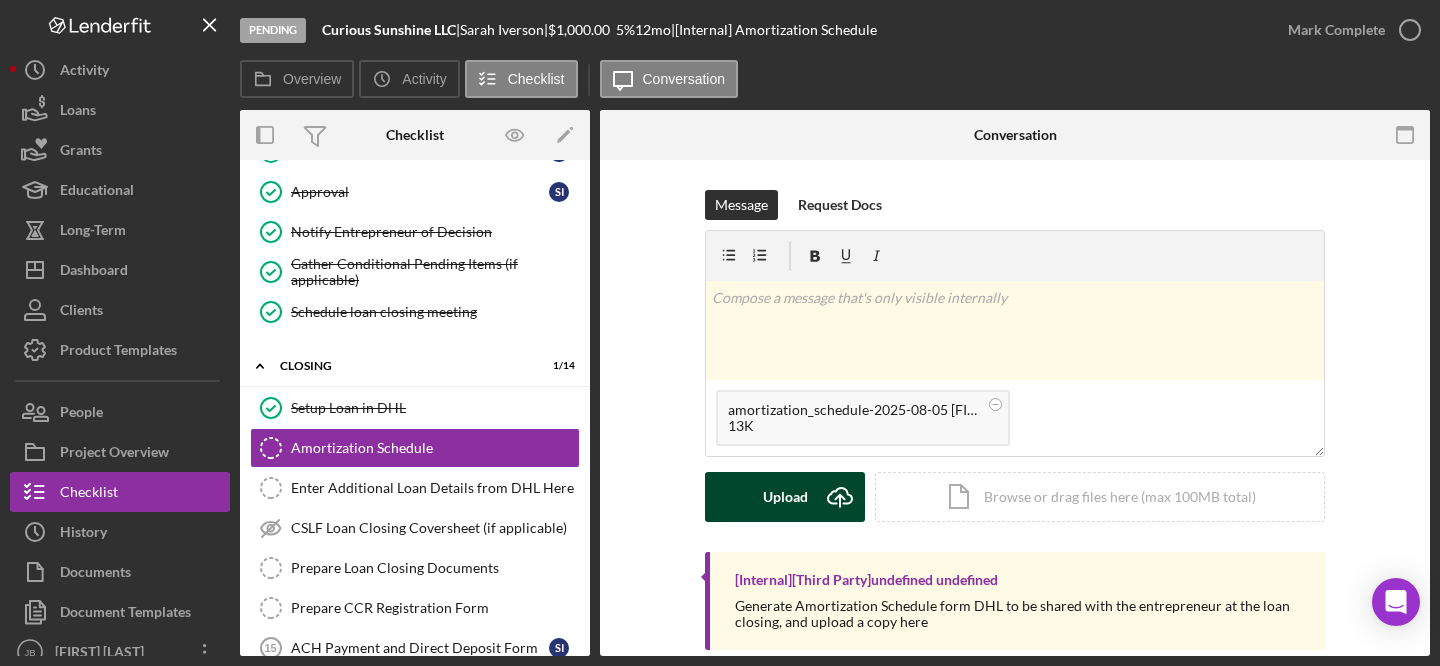 click on "Icon/Upload" 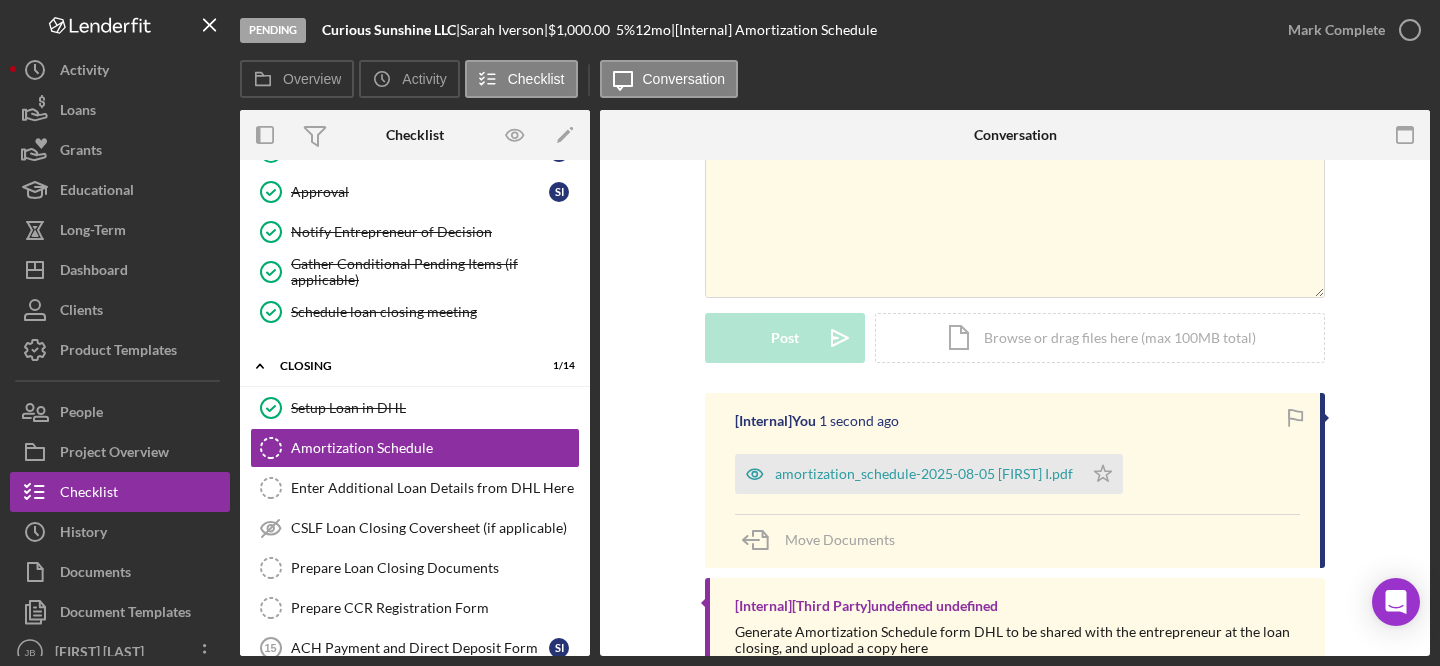 scroll, scrollTop: 219, scrollLeft: 0, axis: vertical 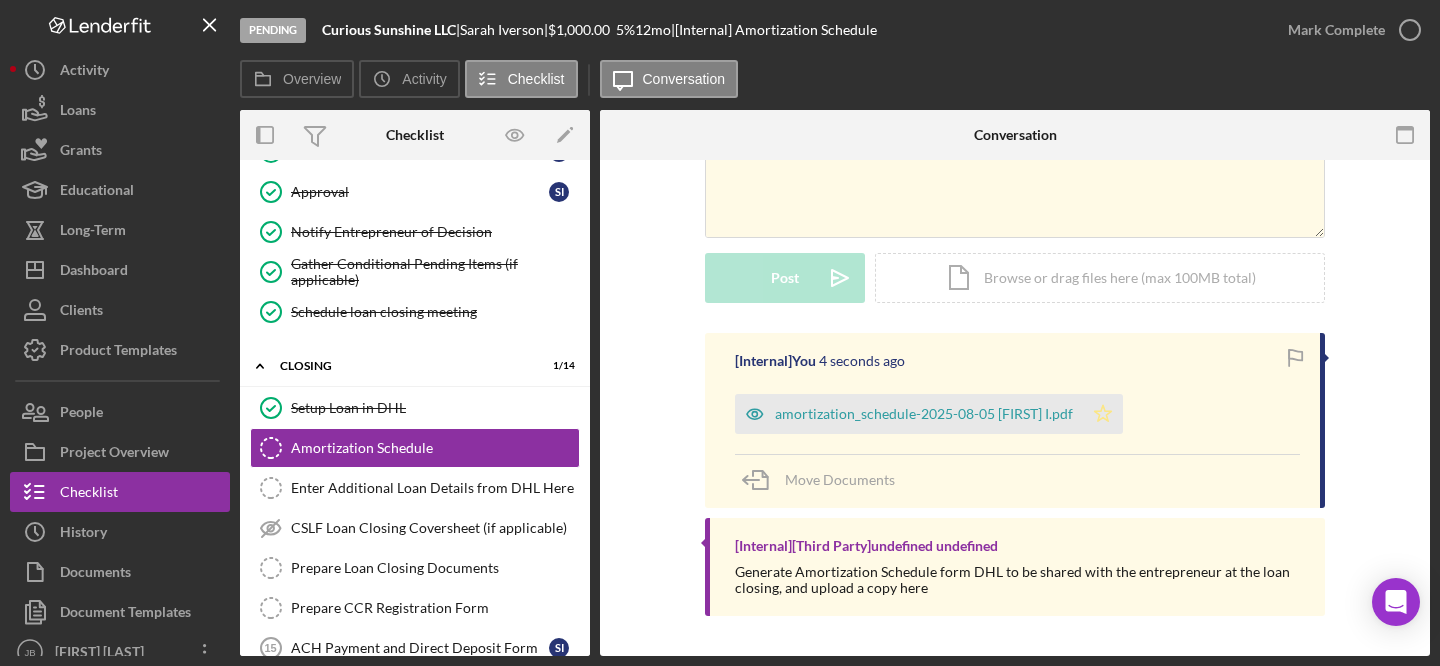 click on "Icon/Star" 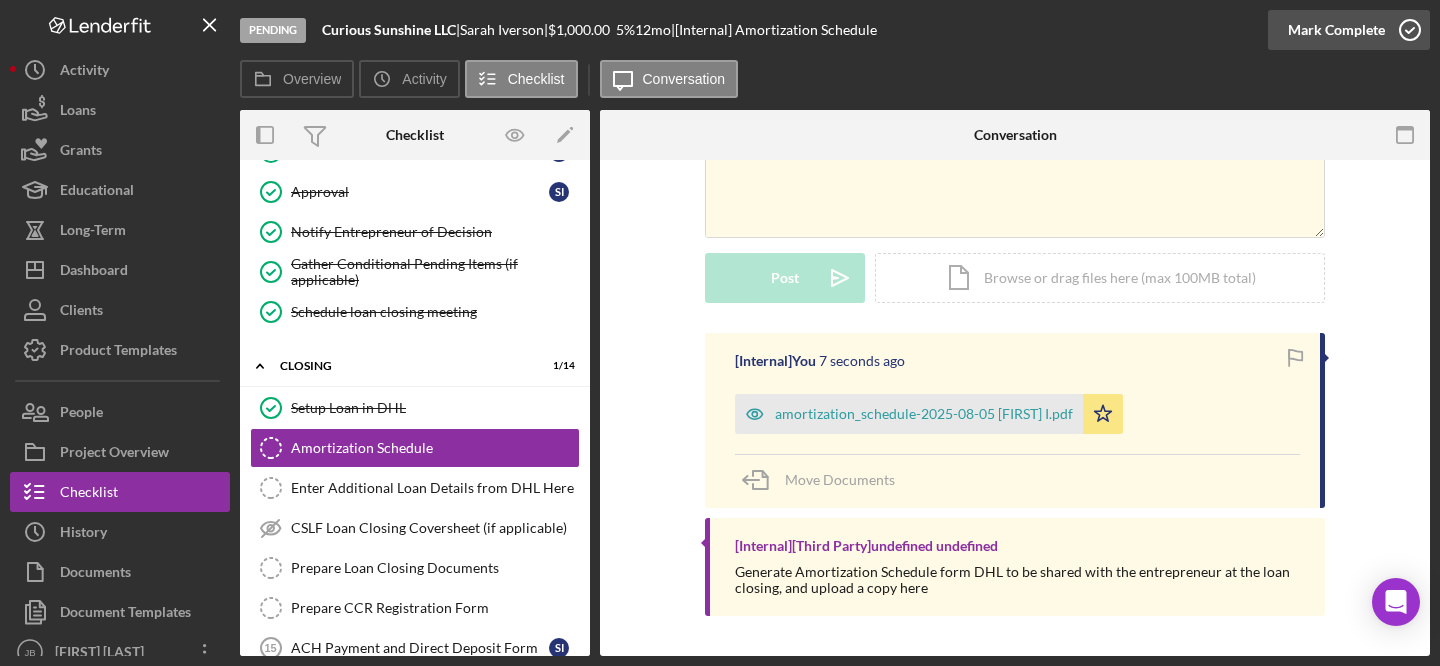 click 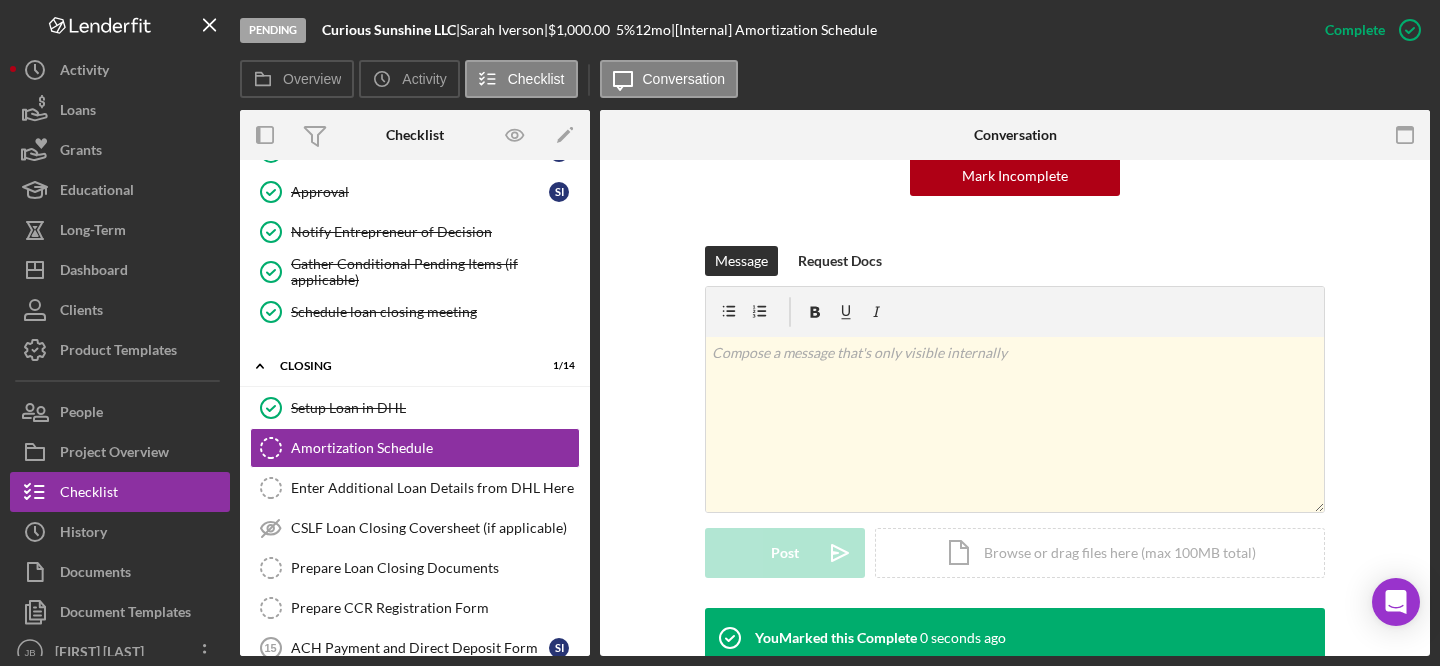 scroll, scrollTop: 494, scrollLeft: 0, axis: vertical 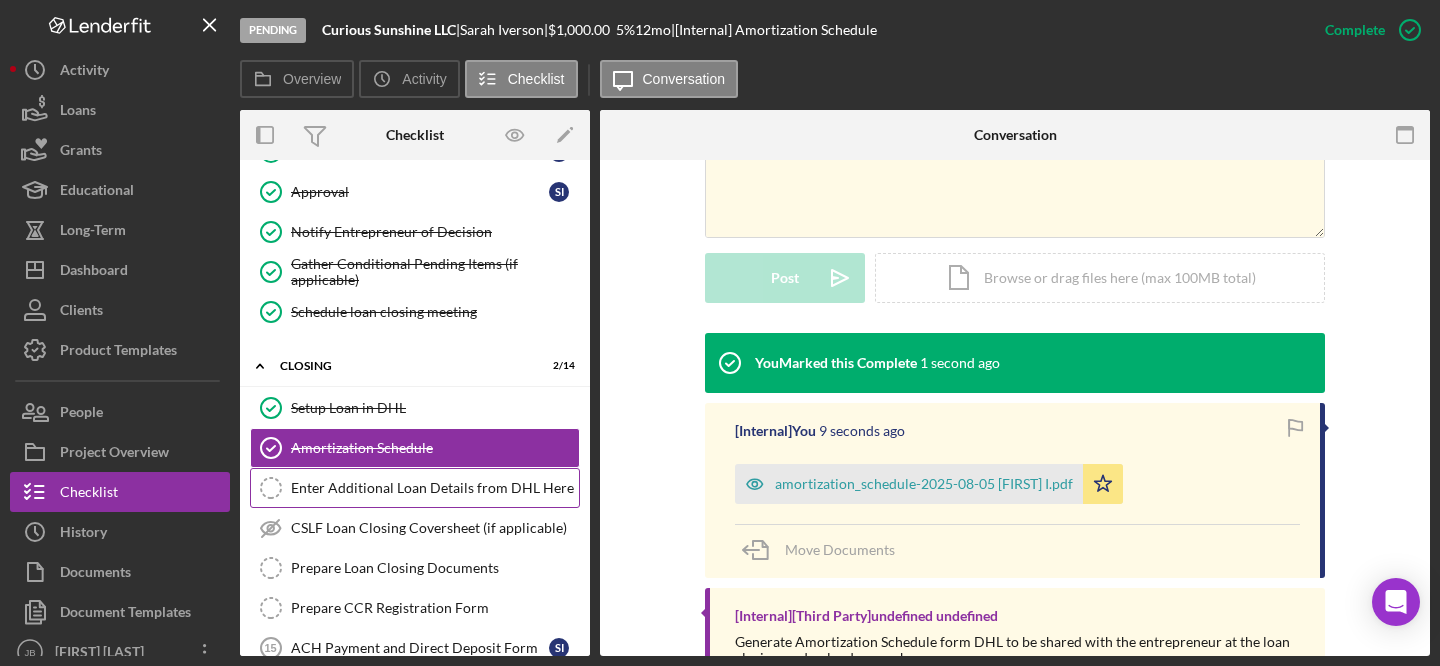 click on "Enter Additional Loan Details from DHL Here Enter Additional Loan Details from DHL Here" at bounding box center (415, 488) 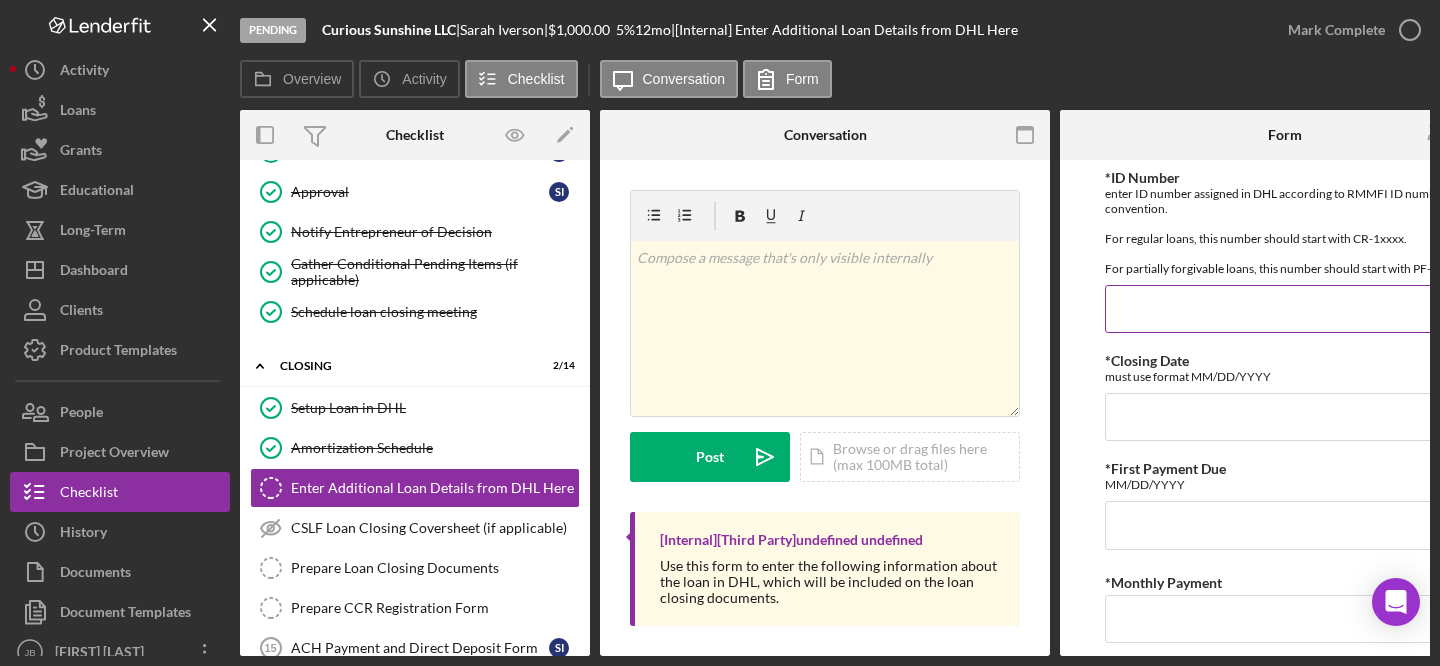 click on "*ID Number" at bounding box center [1285, 309] 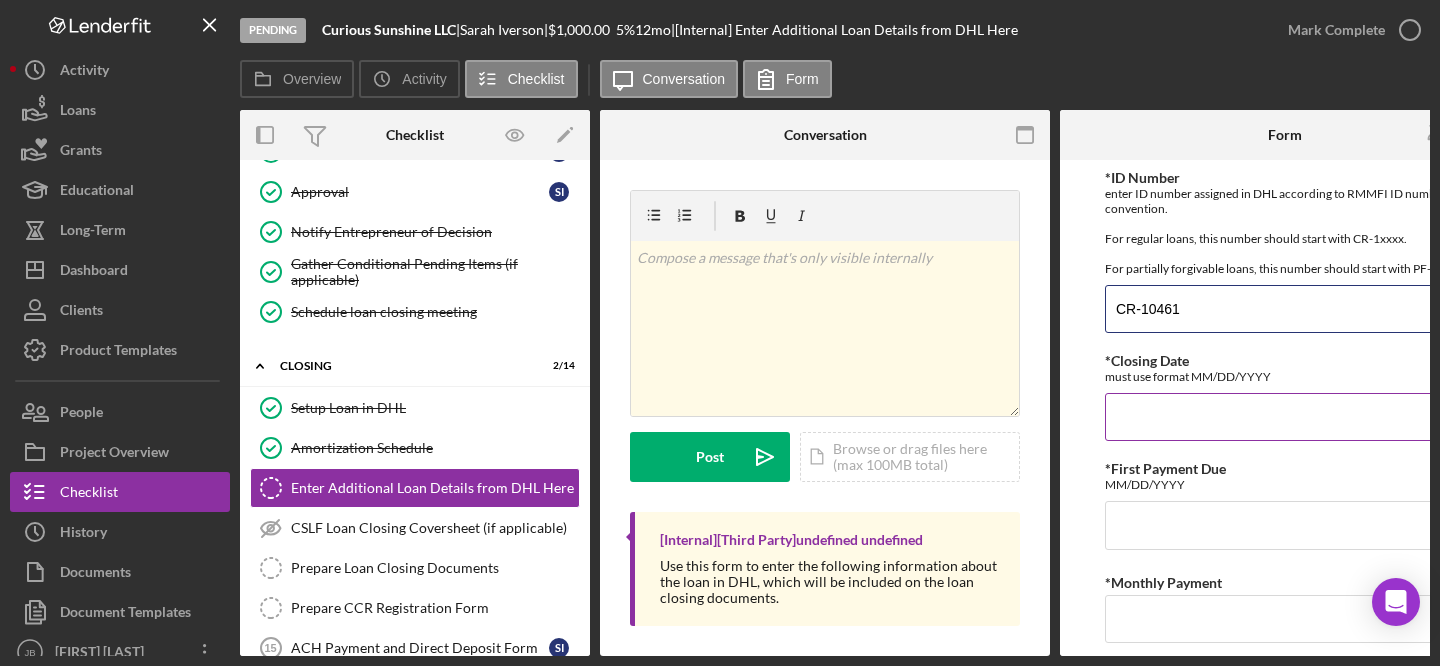 type on "CR-10461" 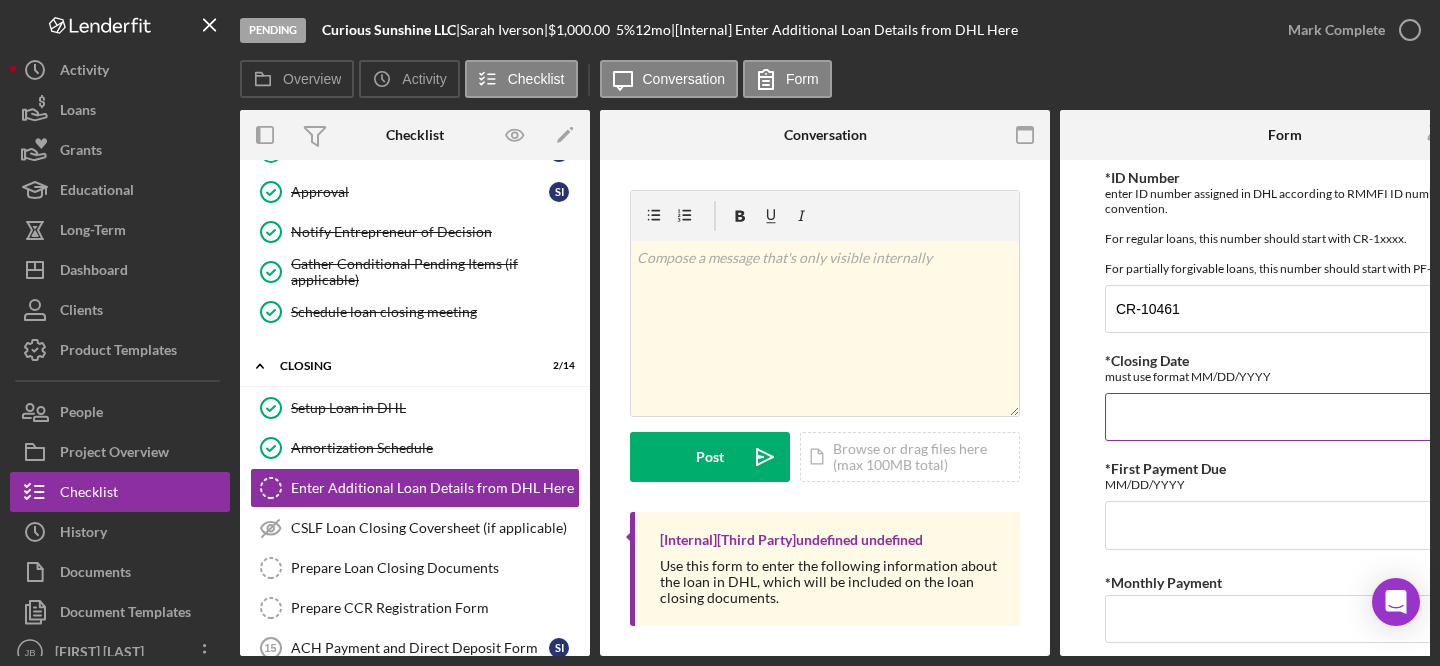 click on "*Closing Date" at bounding box center (1285, 417) 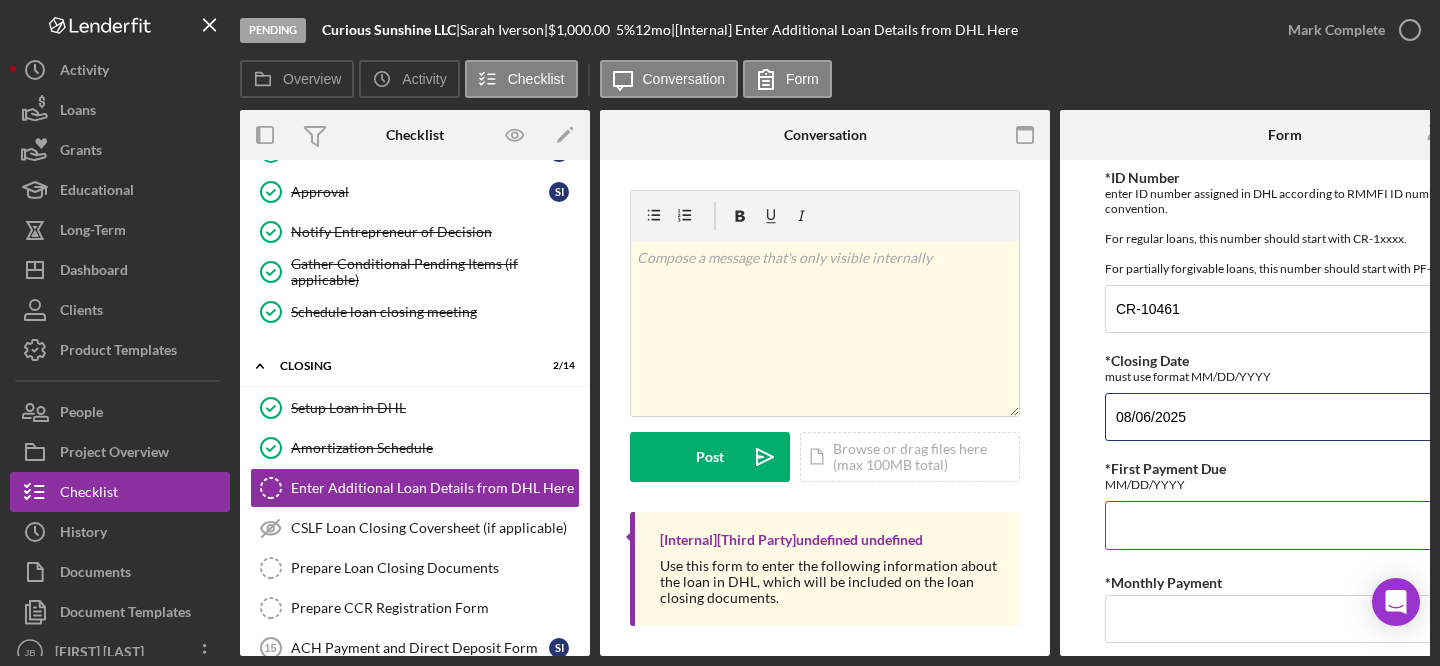 type on "08/06/2025" 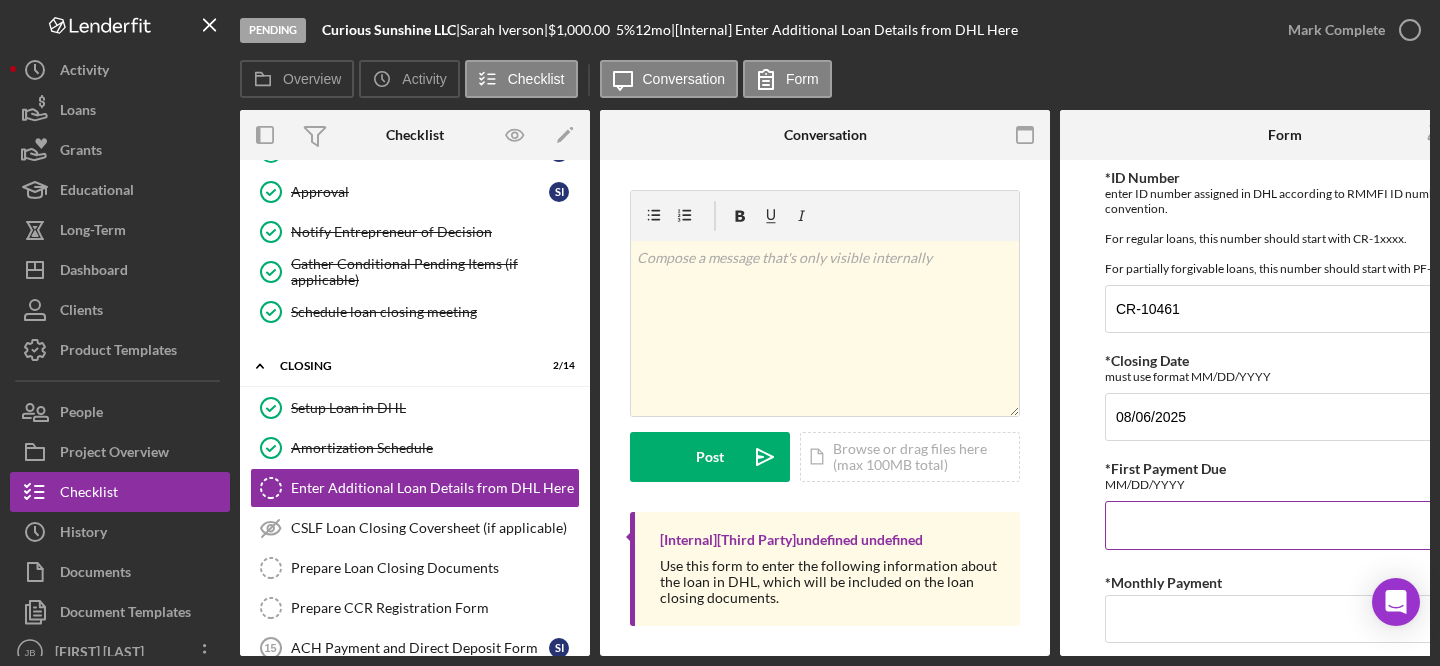 click on "*First Payment Due" at bounding box center (1285, 525) 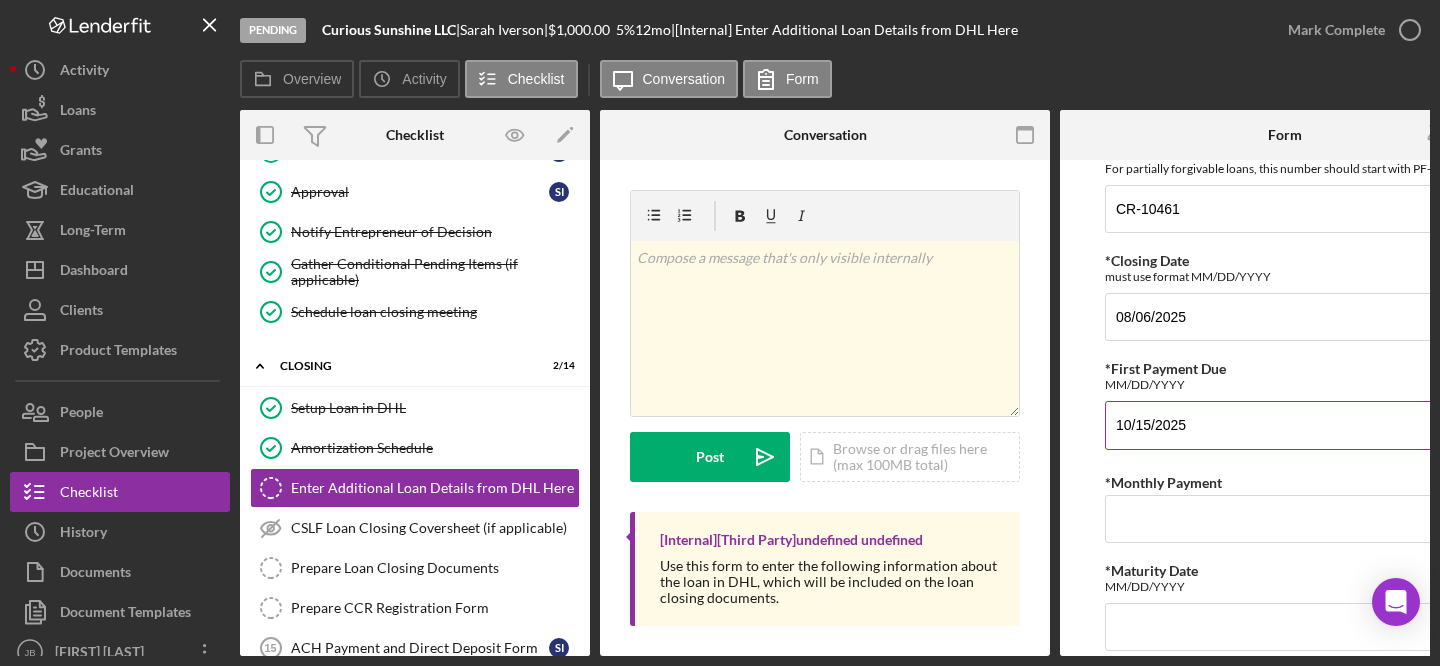 scroll, scrollTop: 116, scrollLeft: 0, axis: vertical 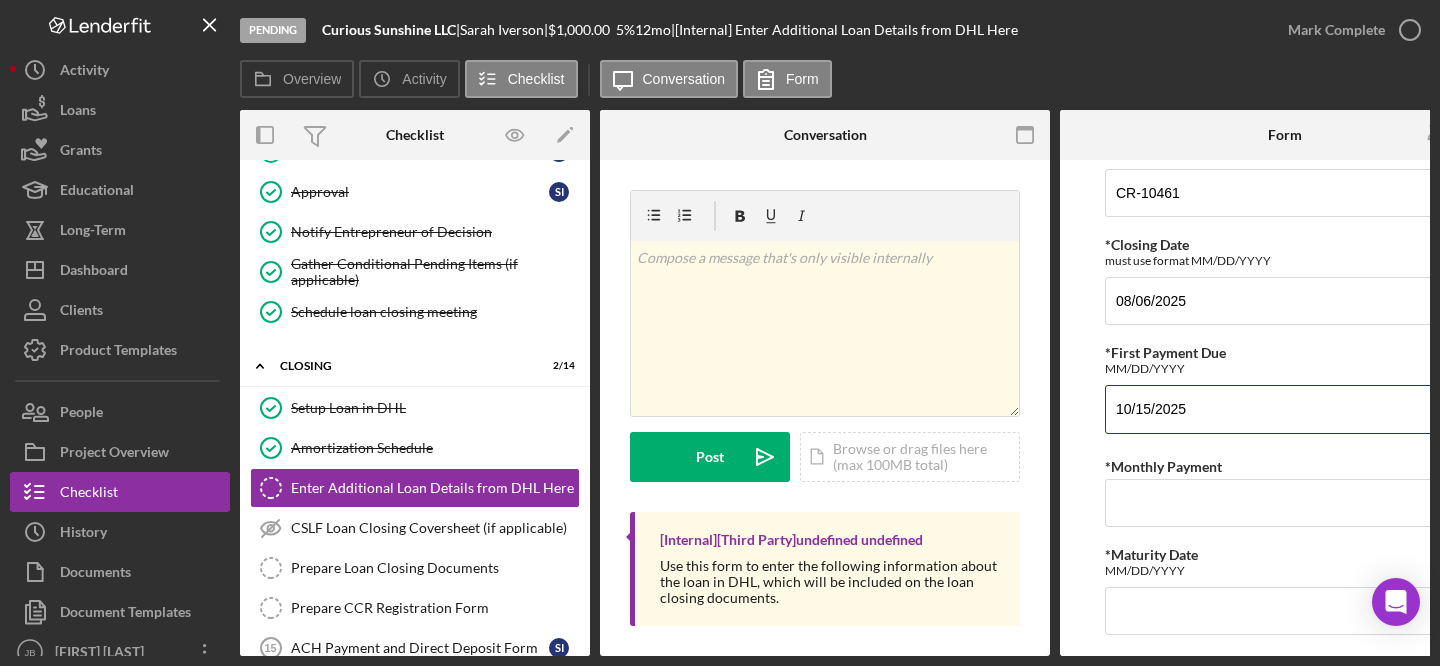 type on "10/15/2025" 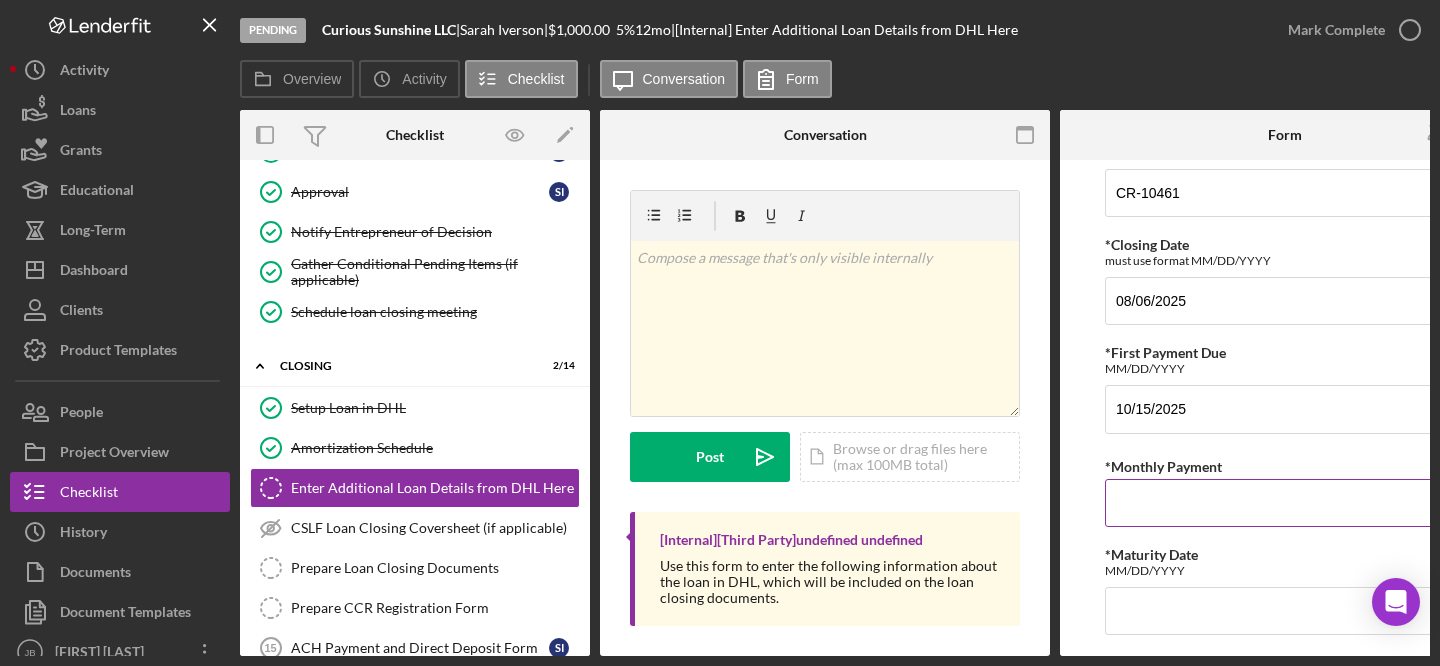 click on "*Monthly Payment" at bounding box center (1285, 503) 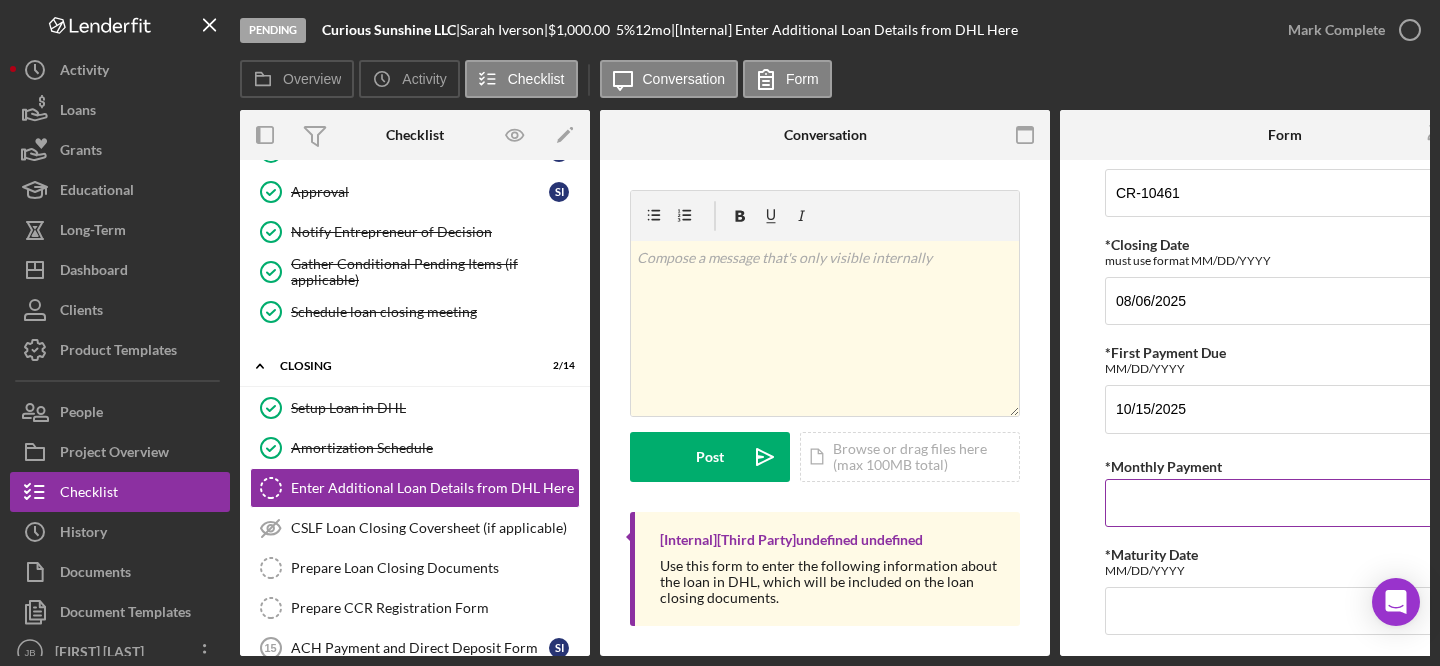 paste on "$87.78" 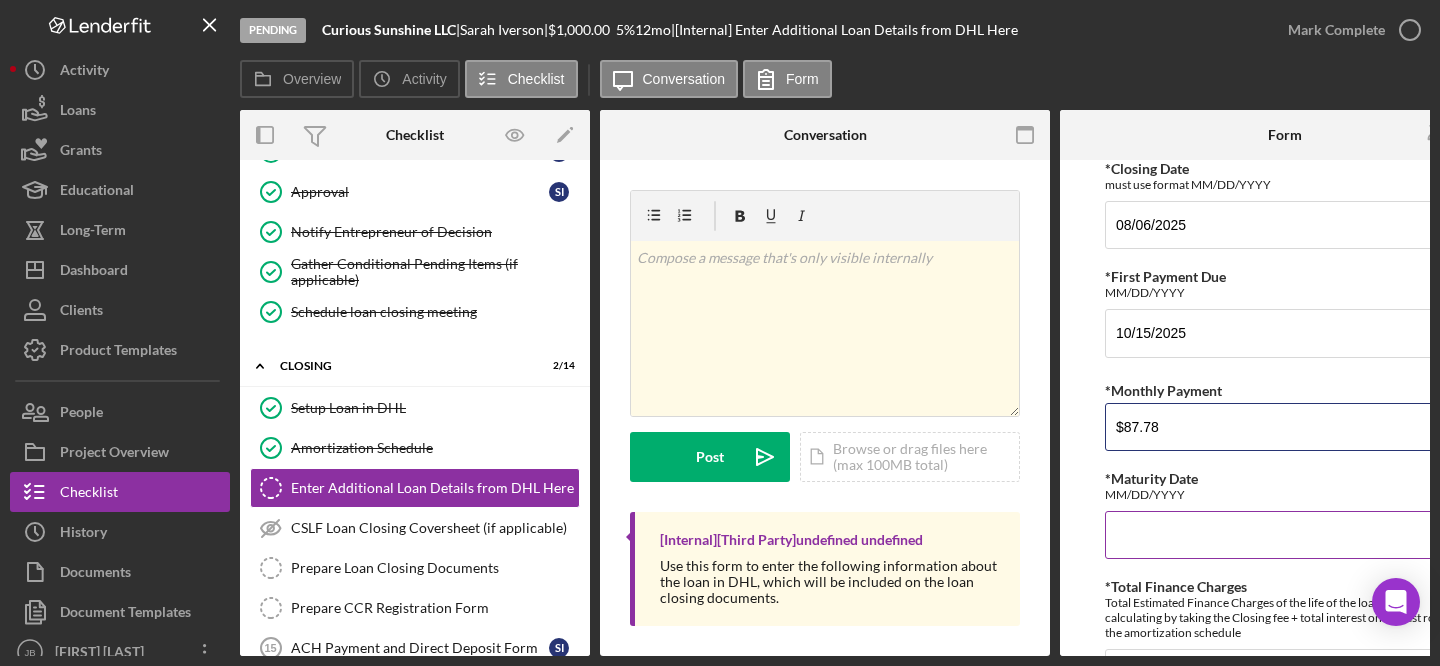 scroll, scrollTop: 230, scrollLeft: 0, axis: vertical 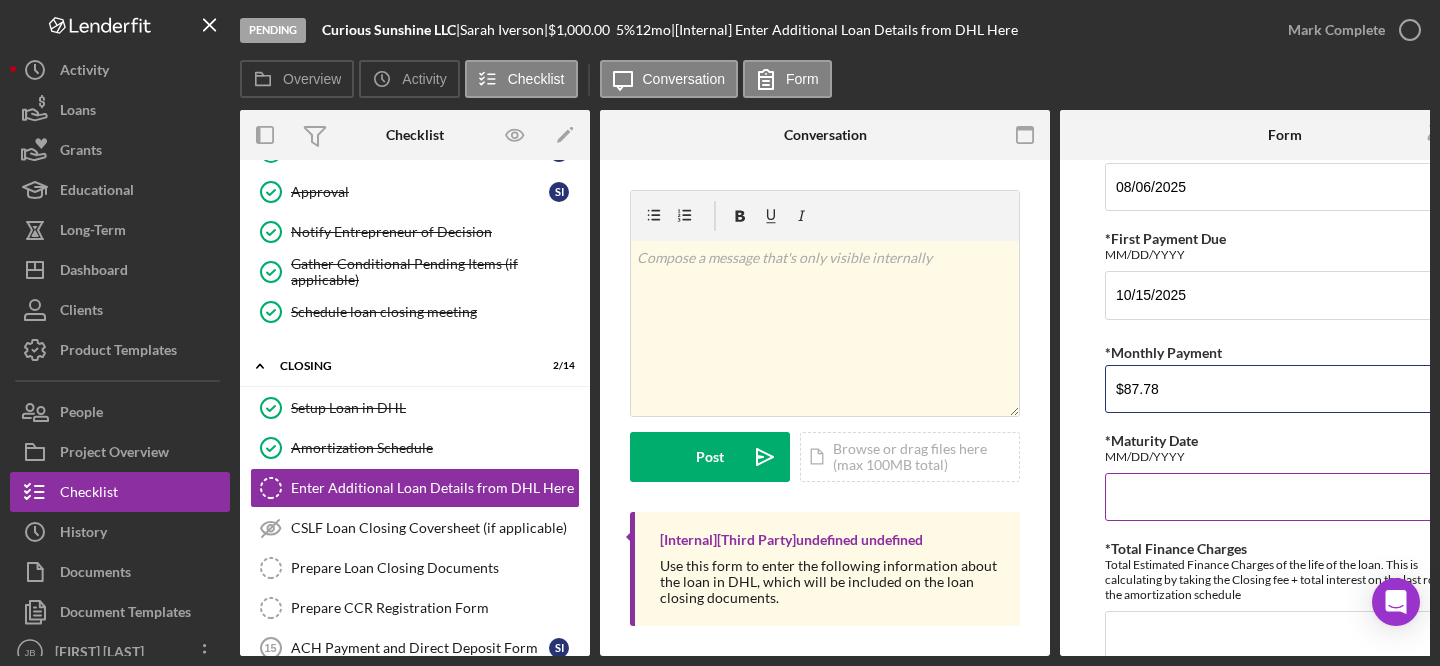 type on "$87.78" 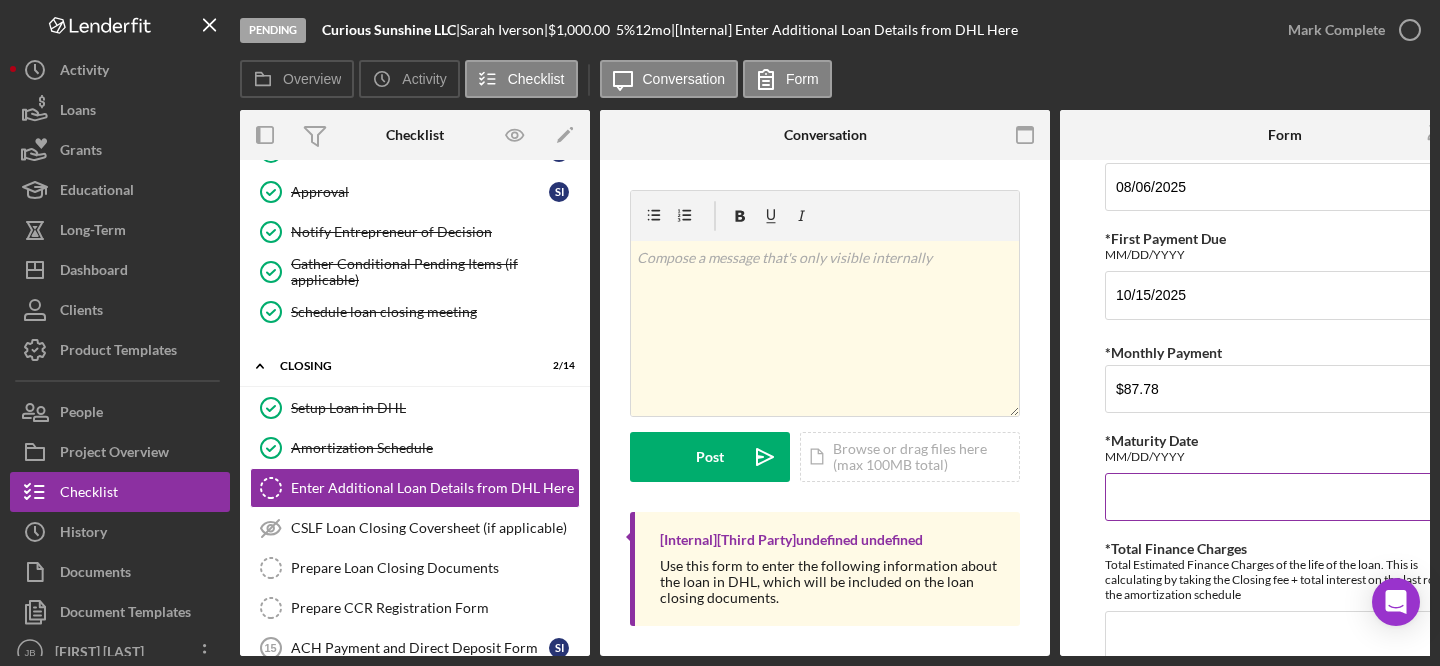 click on "*Maturity Date" at bounding box center (1285, 497) 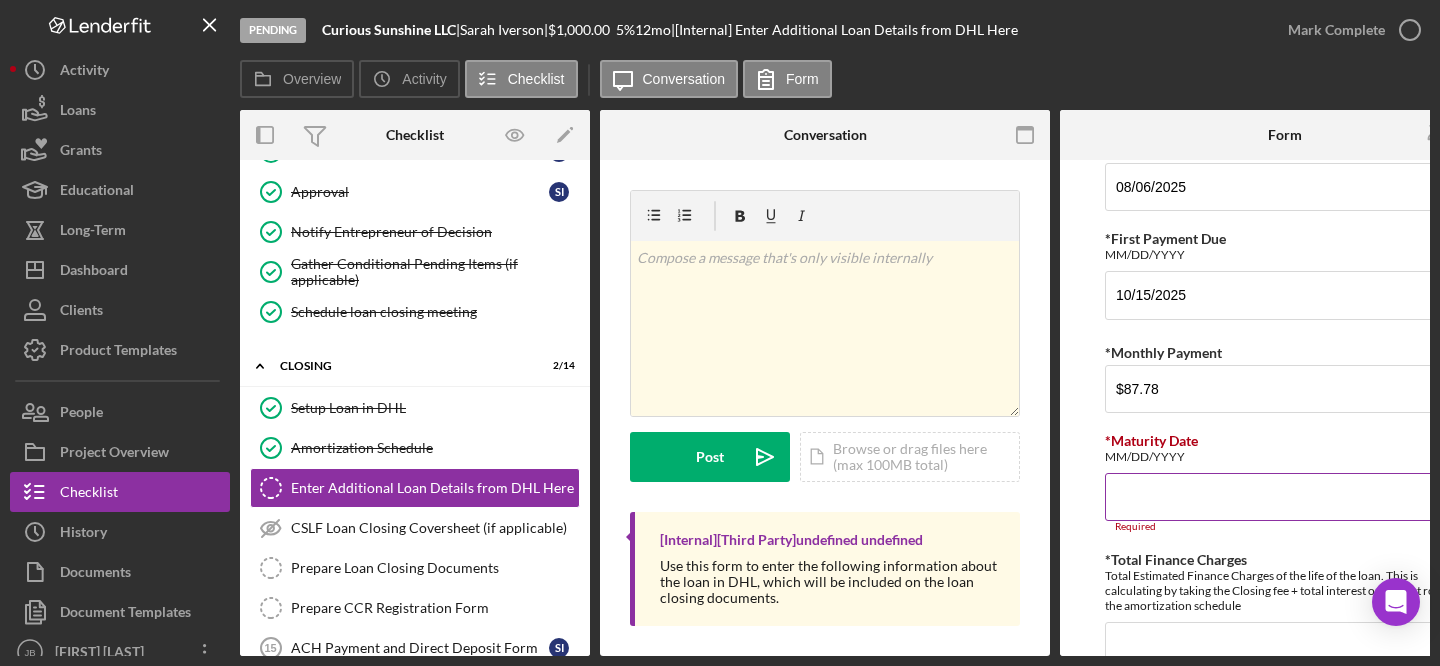click on "*Maturity Date" at bounding box center [1285, 497] 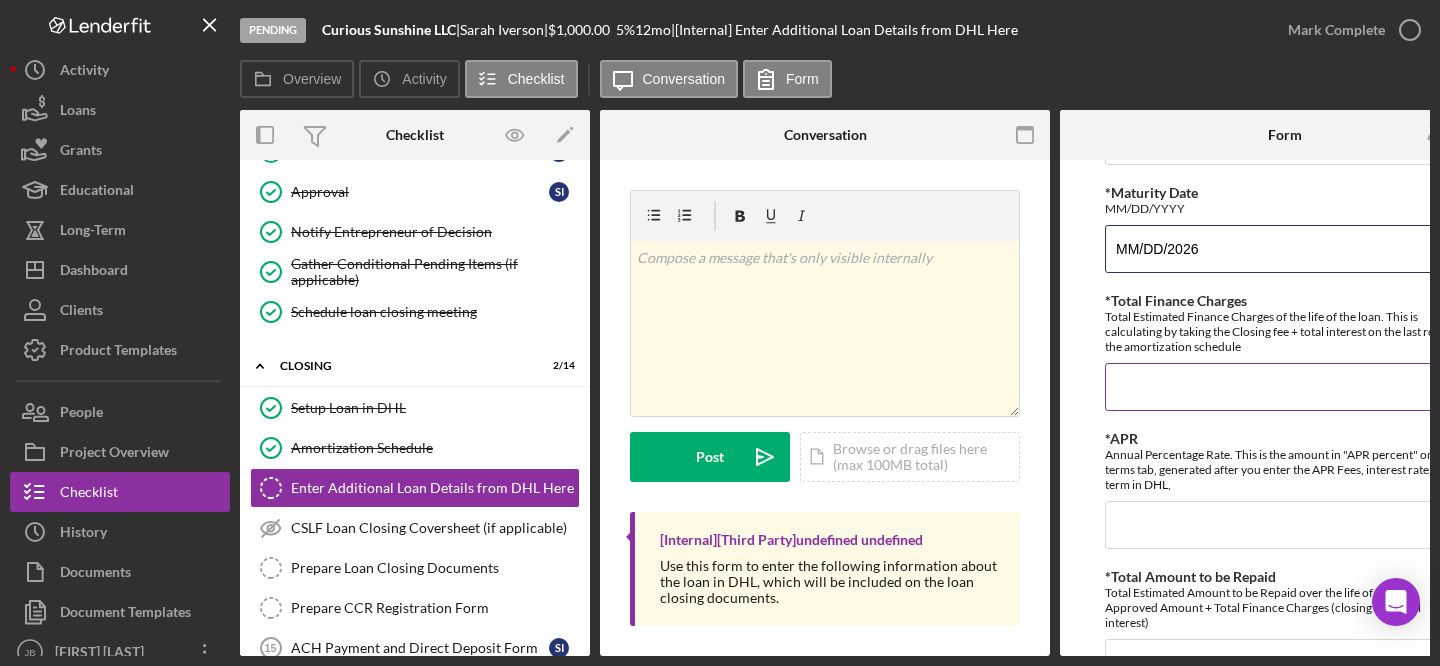 scroll, scrollTop: 479, scrollLeft: 0, axis: vertical 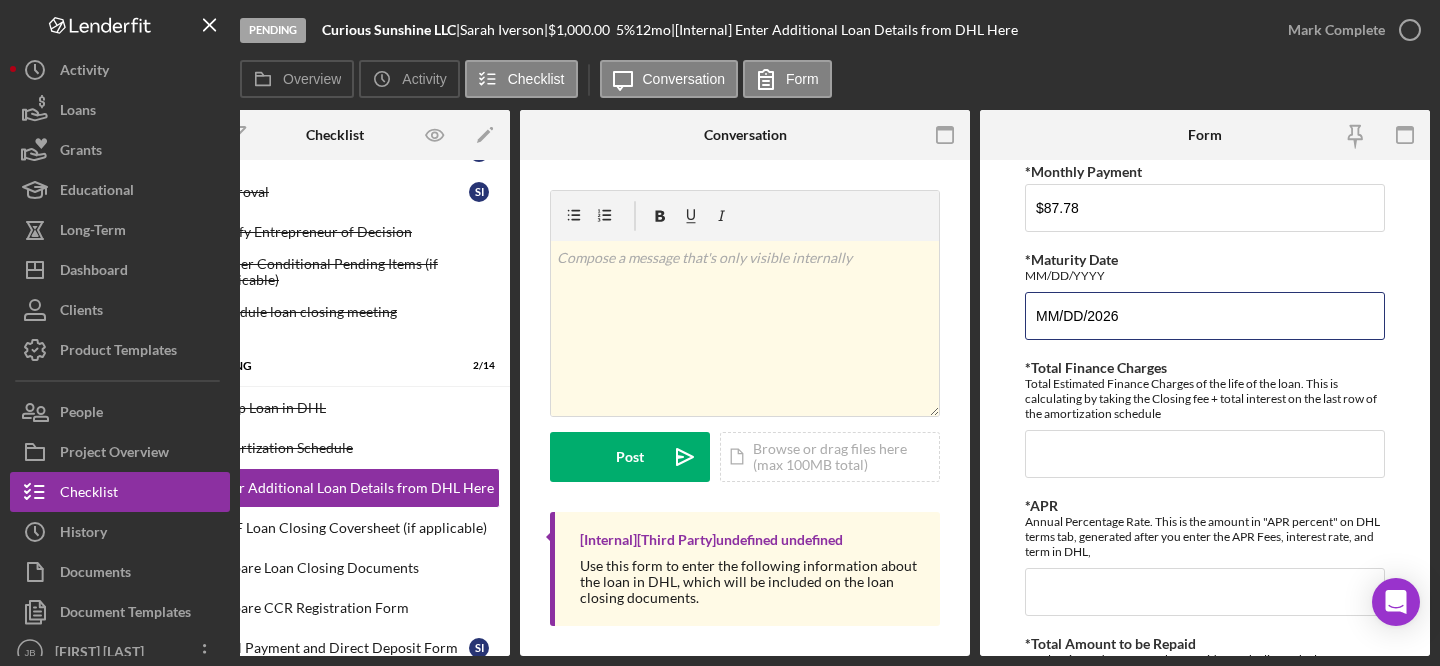 type on "MM/DD/2026" 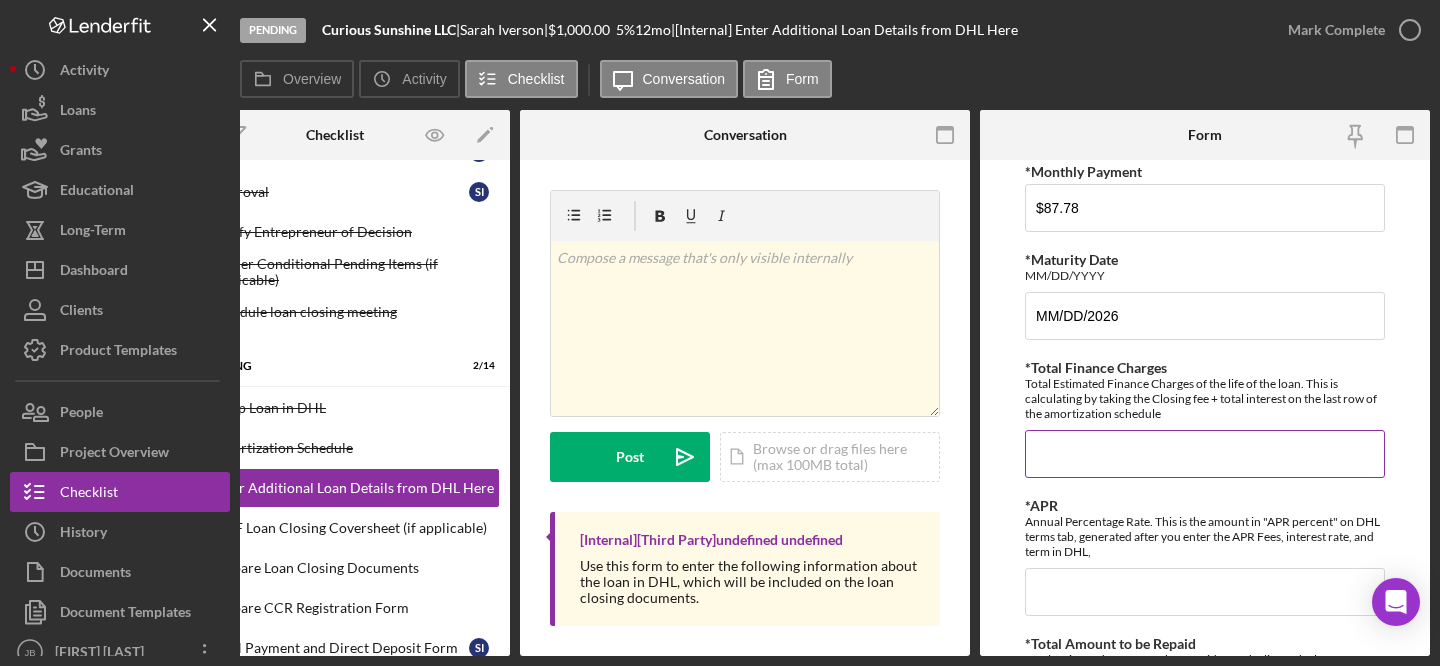 click on "*Total Finance Charges" at bounding box center (1205, 454) 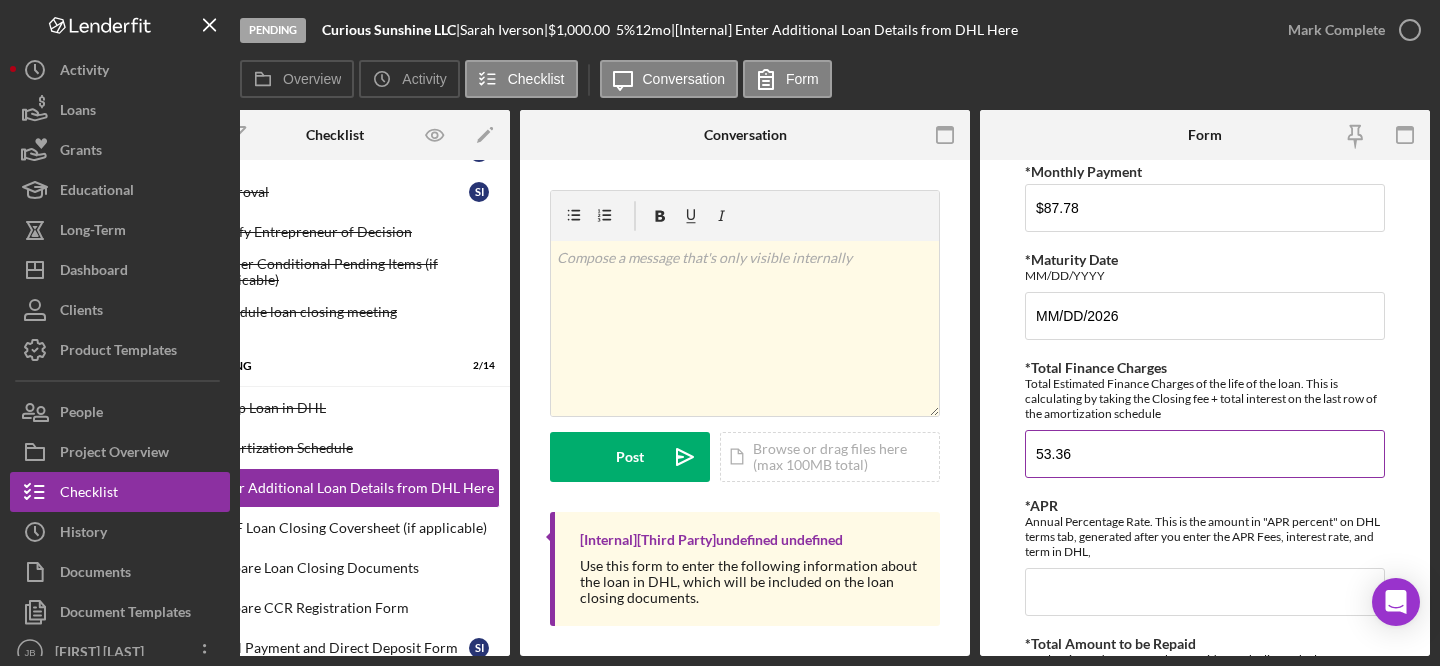 click on "53.36" at bounding box center [1205, 454] 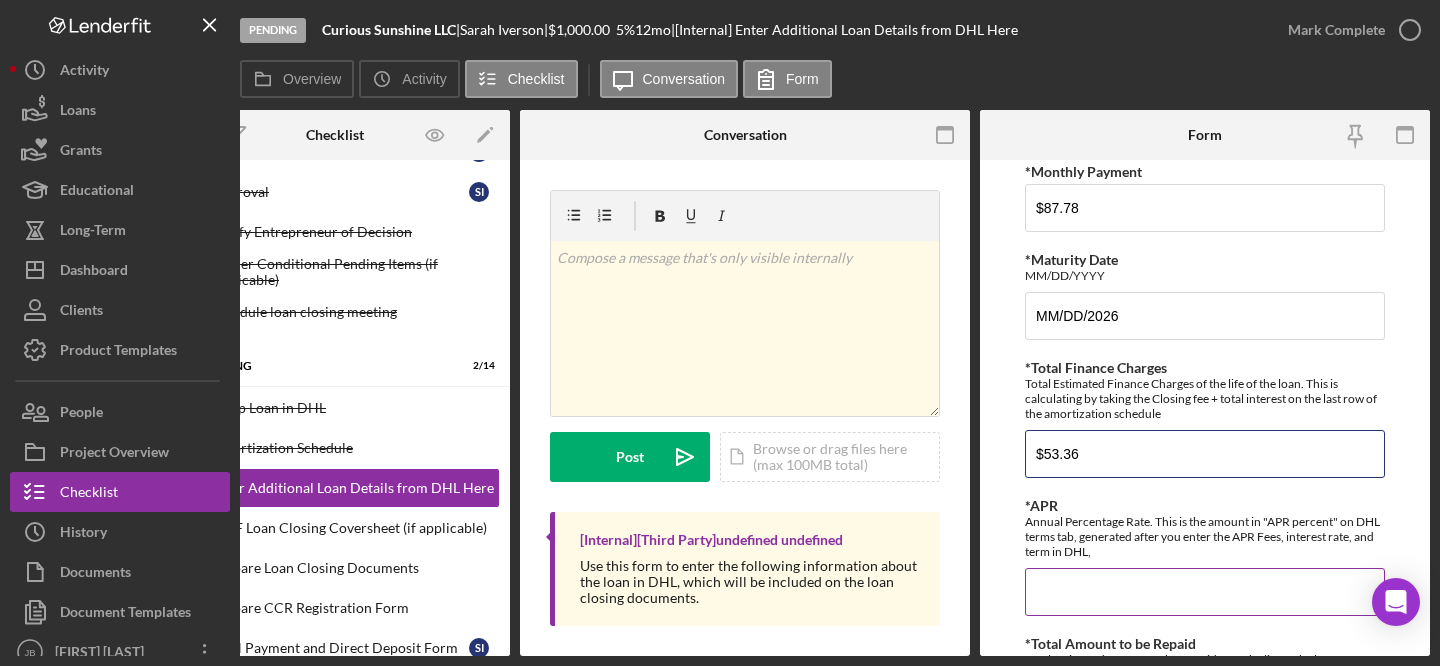 type on "$53.36" 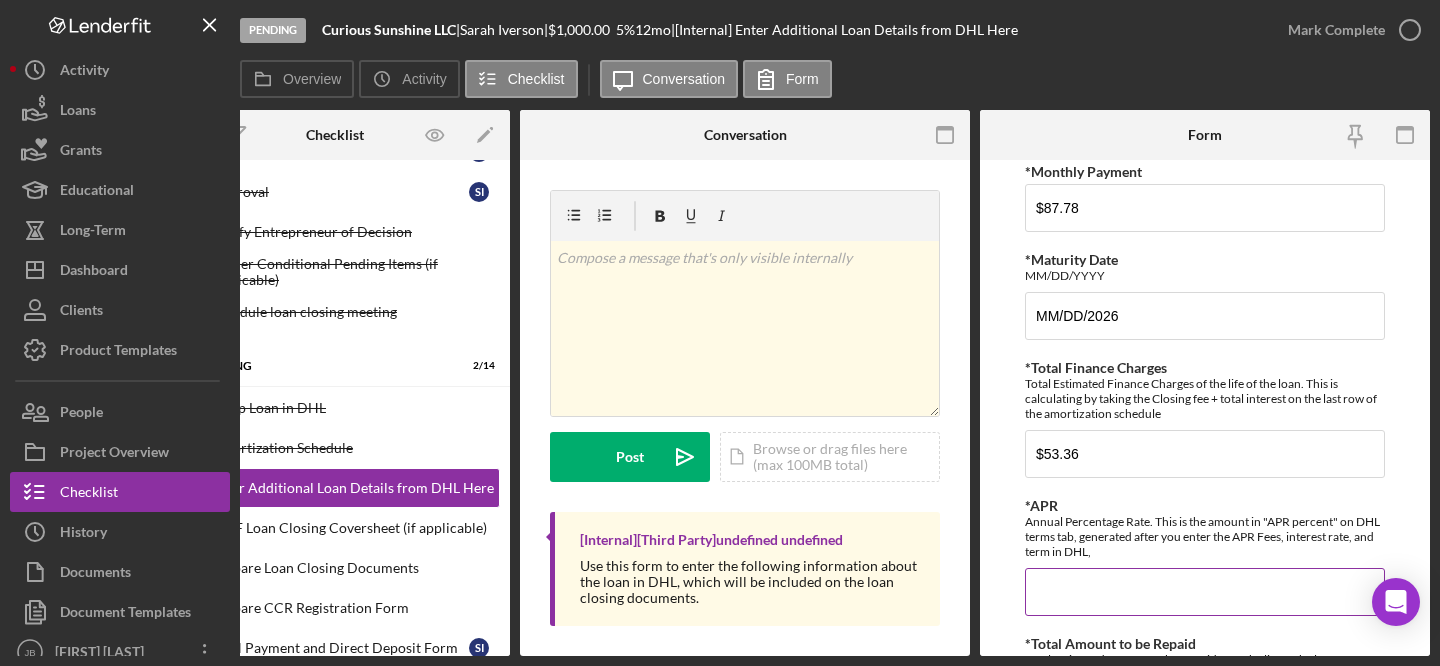 click on "*APR" at bounding box center (1205, 592) 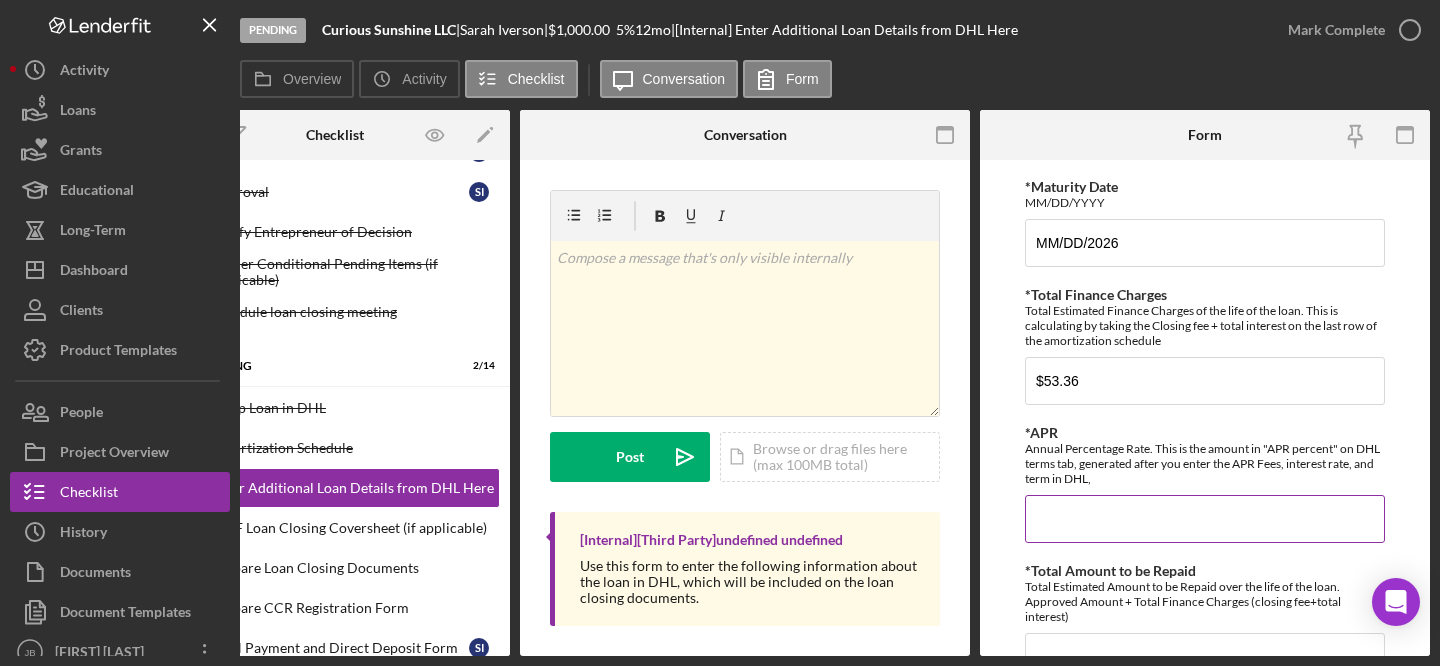scroll, scrollTop: 491, scrollLeft: 0, axis: vertical 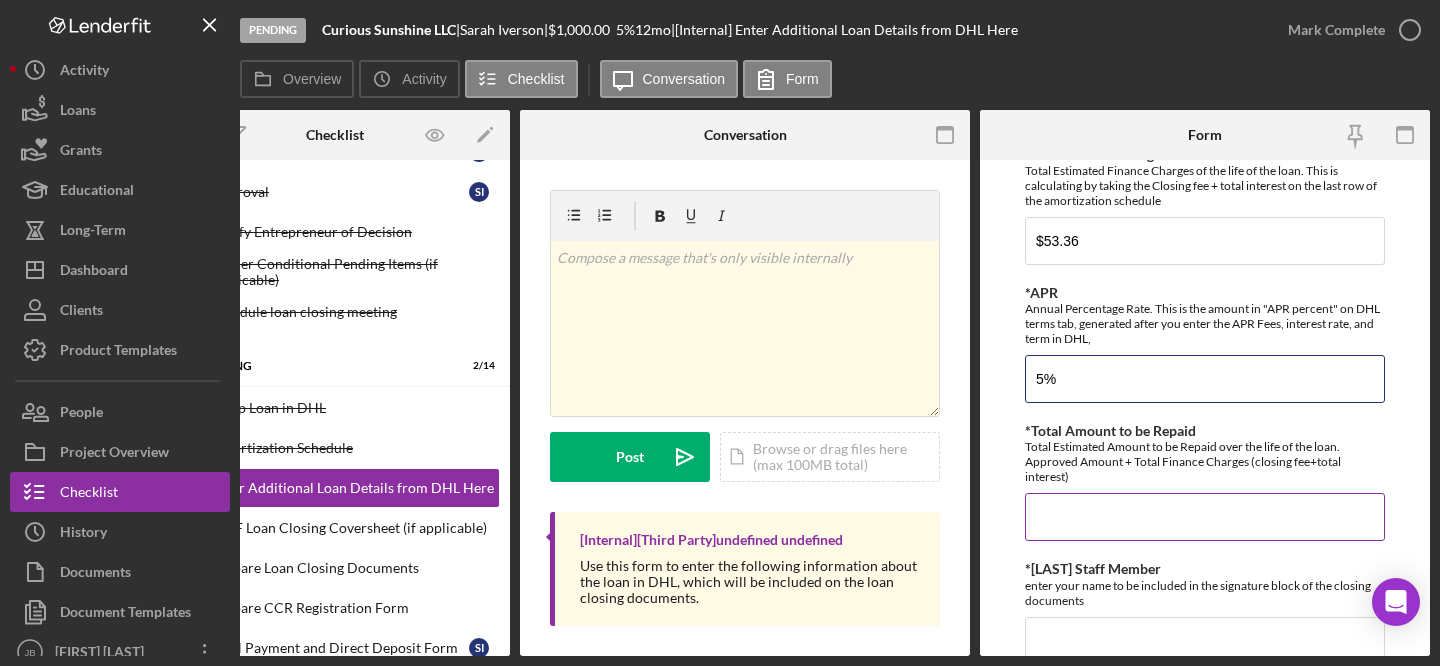 type on "5%" 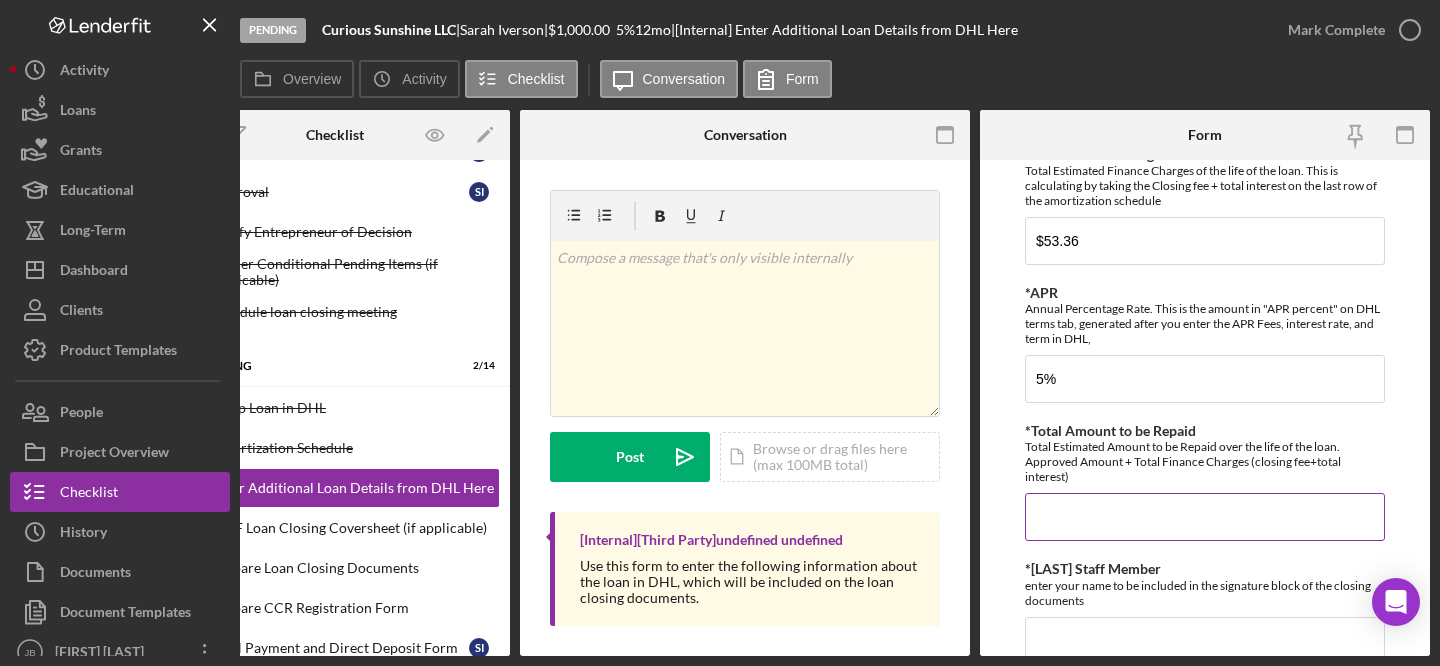 click on "*Total Amount to be Repaid" at bounding box center [1205, 517] 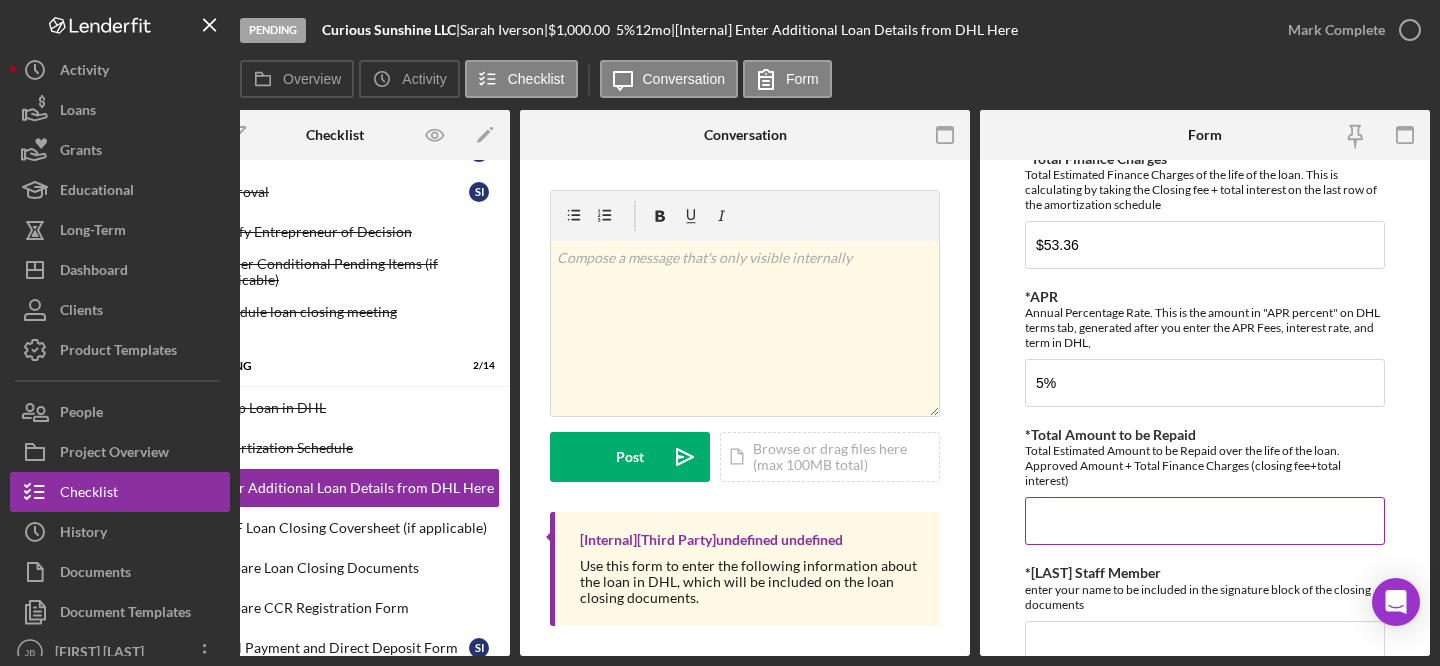 scroll, scrollTop: 621, scrollLeft: 0, axis: vertical 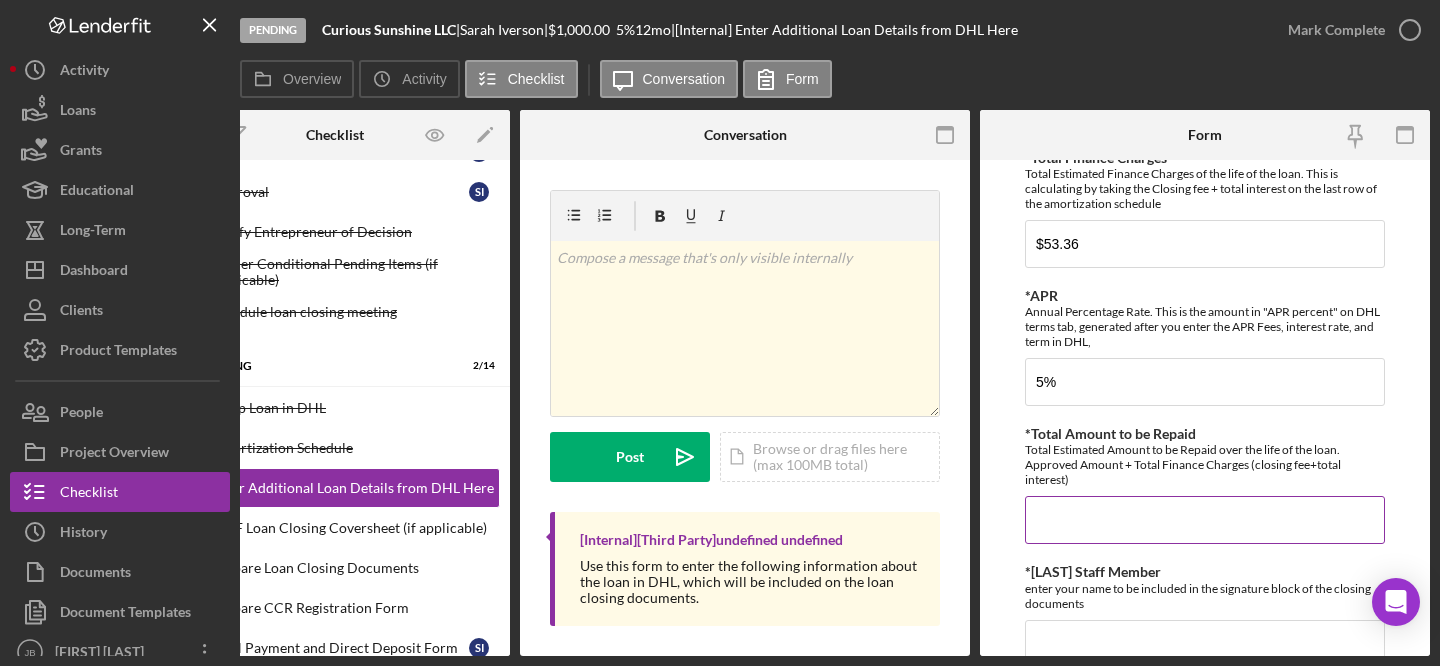 click on "*Total Amount to be Repaid" at bounding box center (1205, 520) 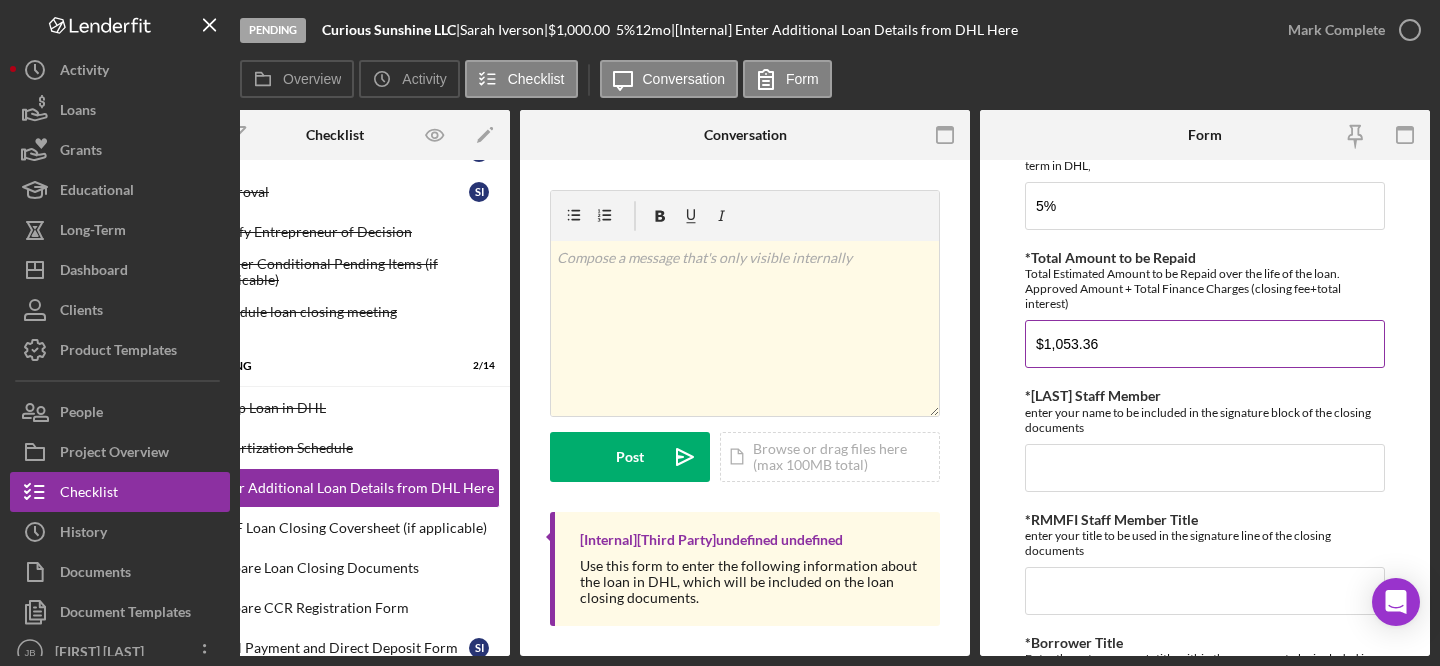 scroll, scrollTop: 802, scrollLeft: 0, axis: vertical 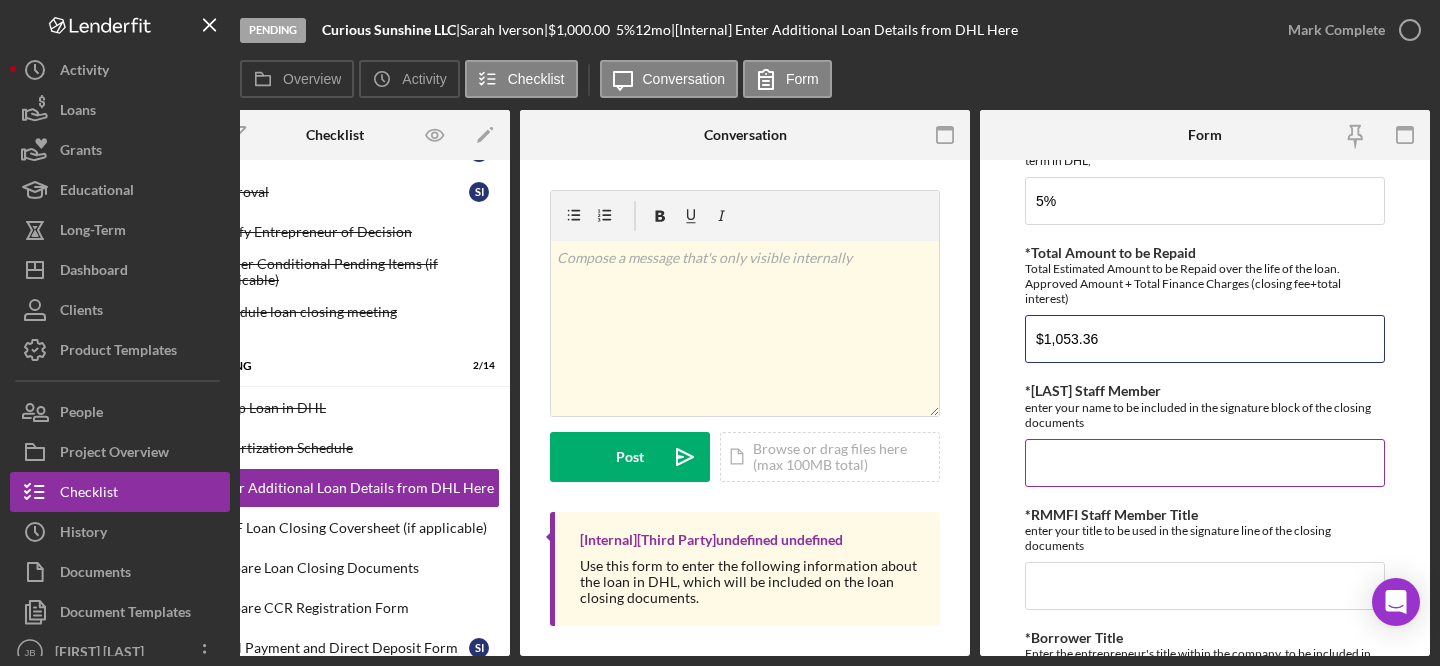 type on "$1,053.36" 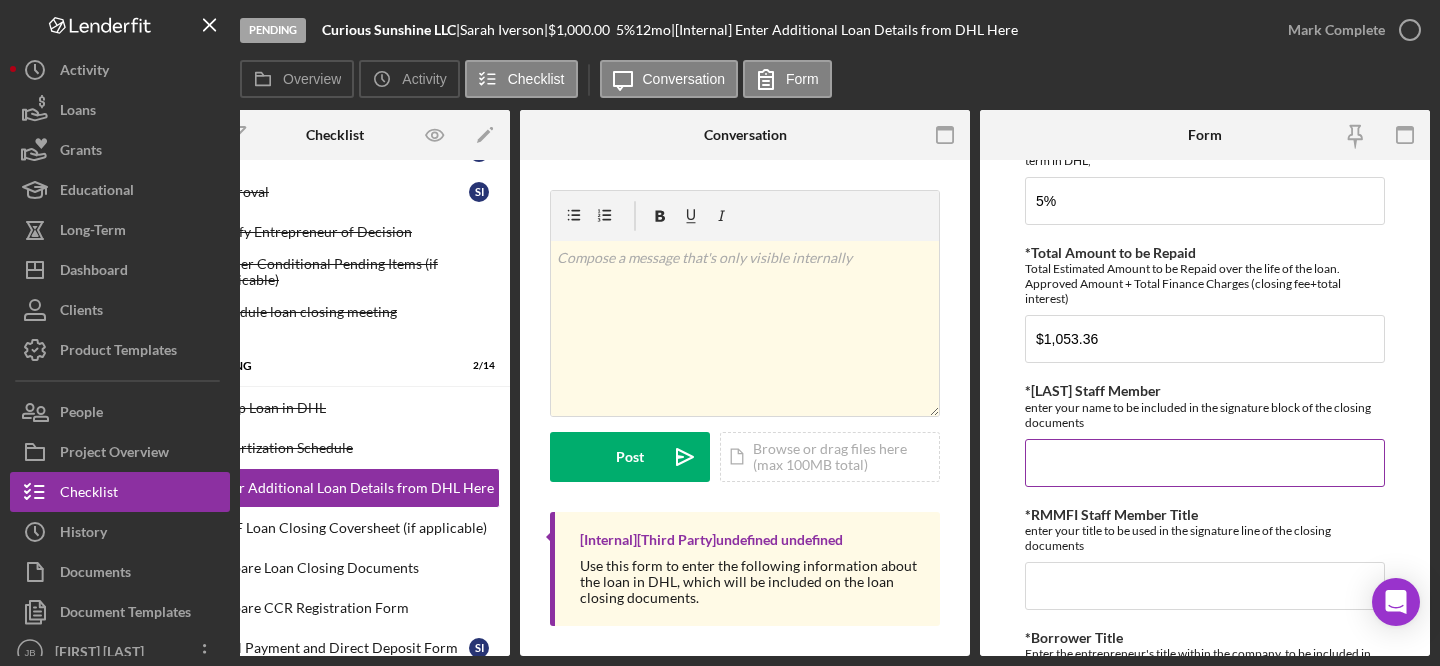click on "*[LAST] Staff Member" at bounding box center [1205, 463] 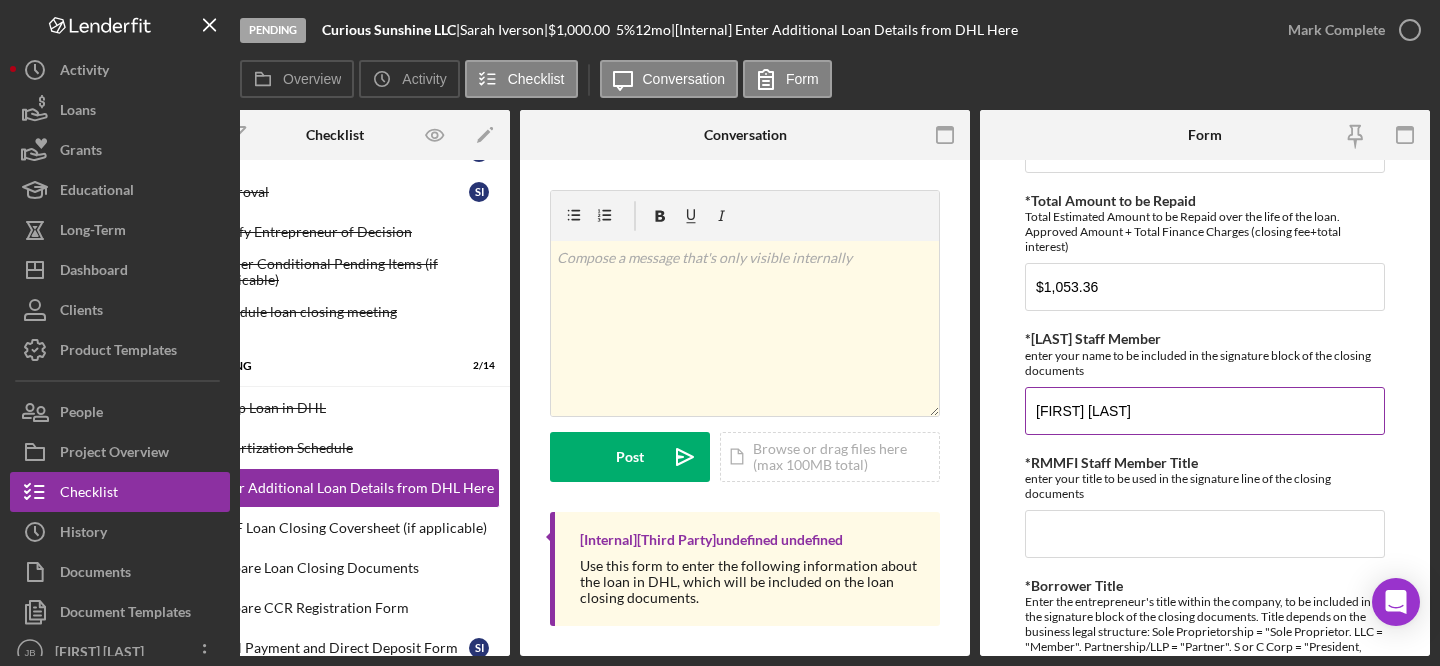 scroll, scrollTop: 880, scrollLeft: 0, axis: vertical 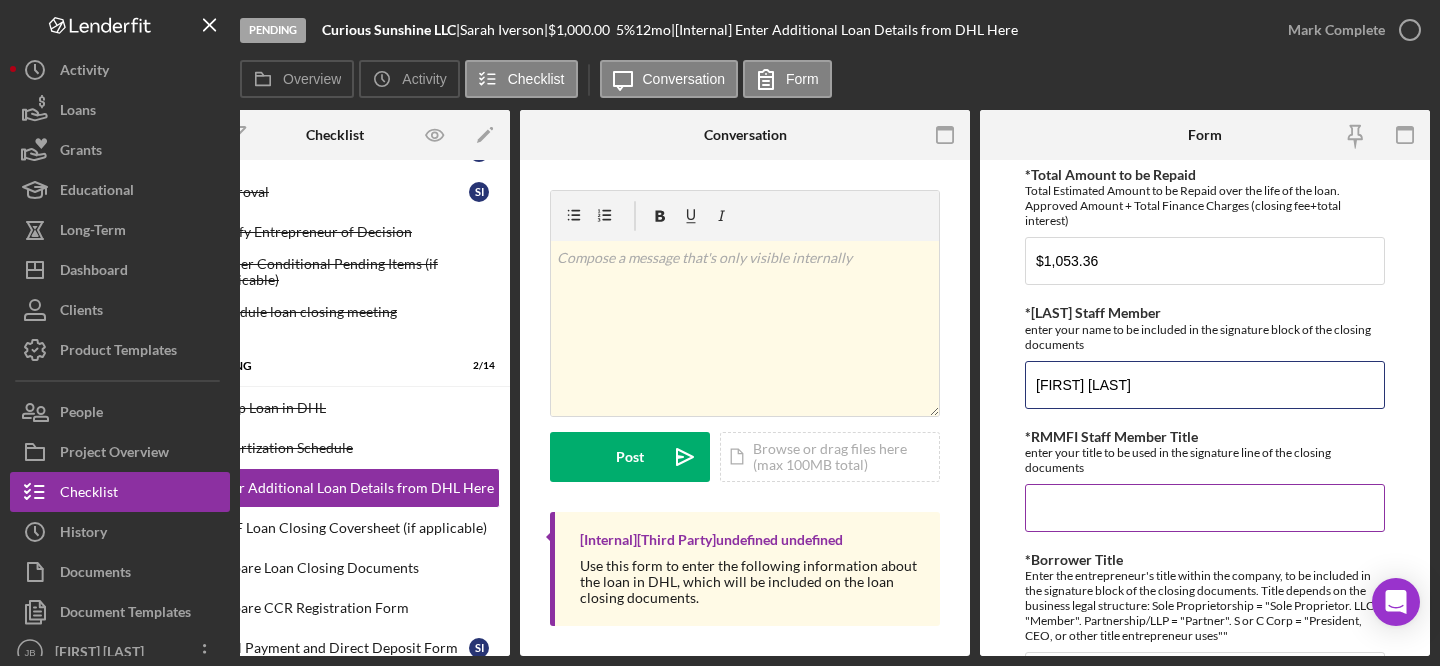 type on "[FIRST] [LAST]" 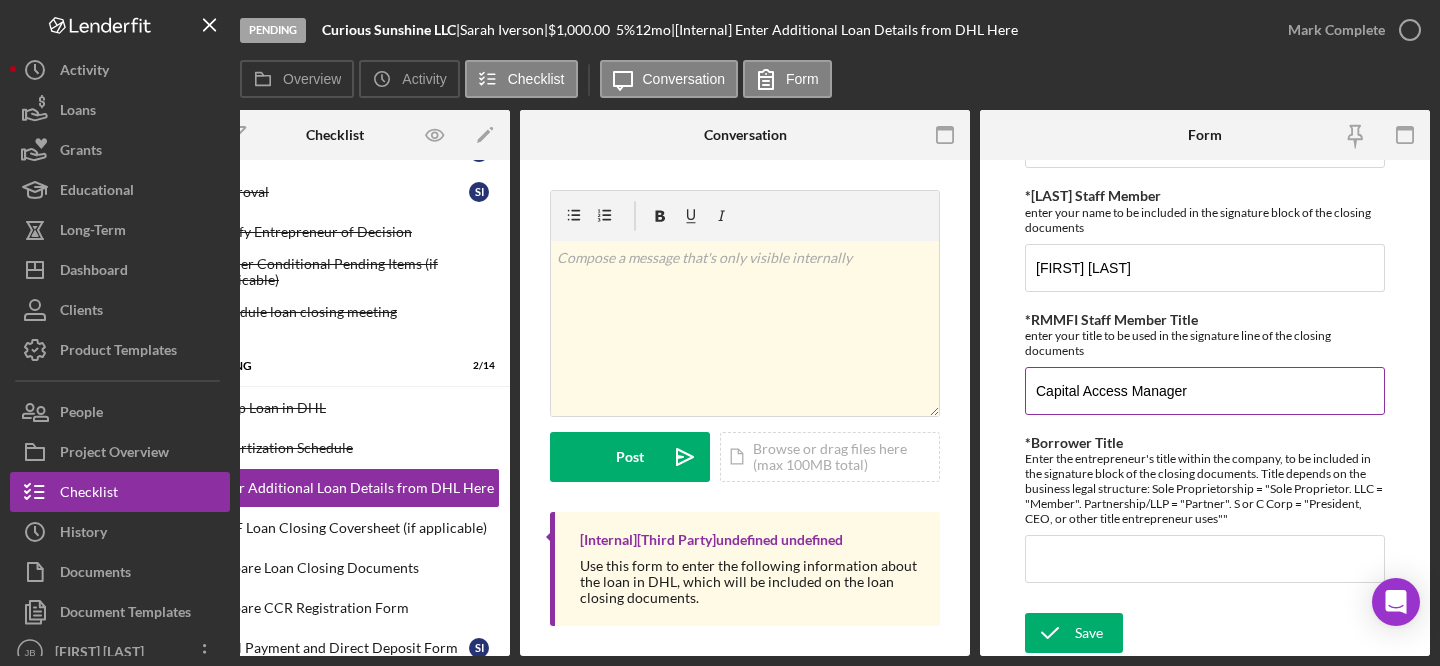 scroll, scrollTop: 1018, scrollLeft: 0, axis: vertical 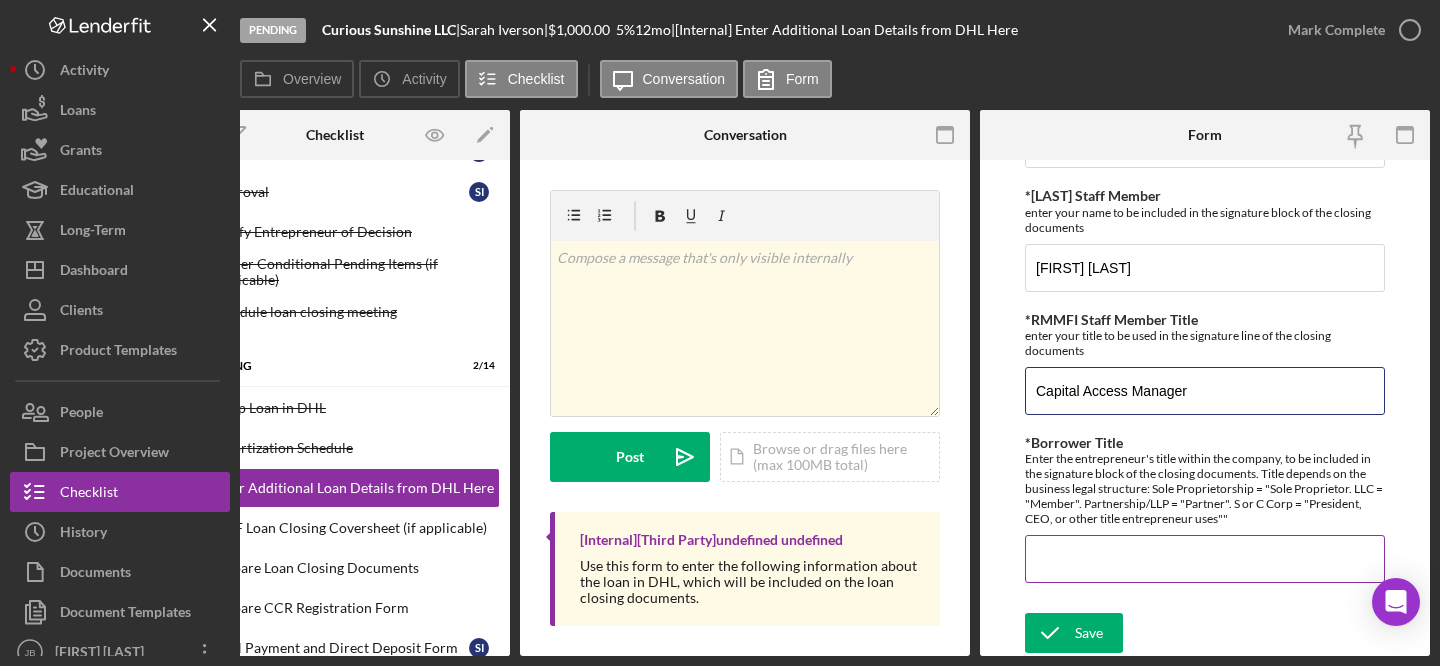 type on "Capital Access Manager" 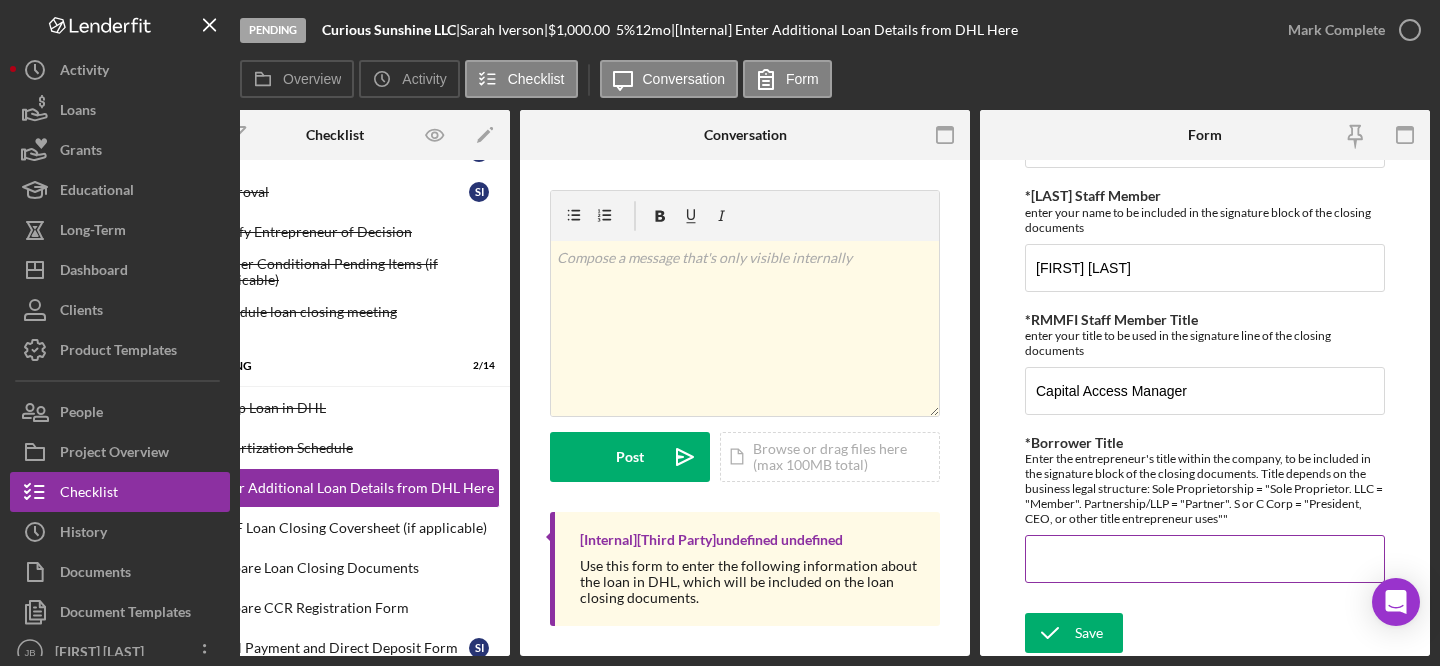 click on "*Borrower Title" at bounding box center (1205, 559) 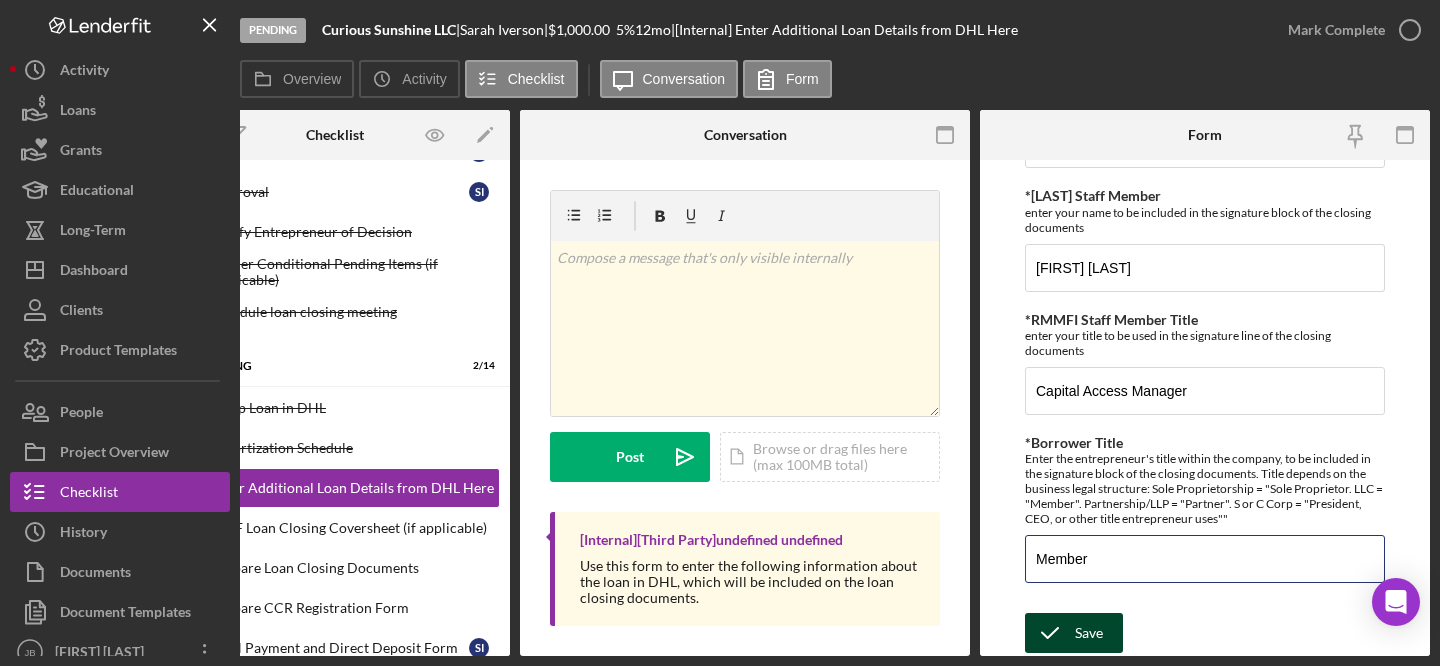 type on "Member" 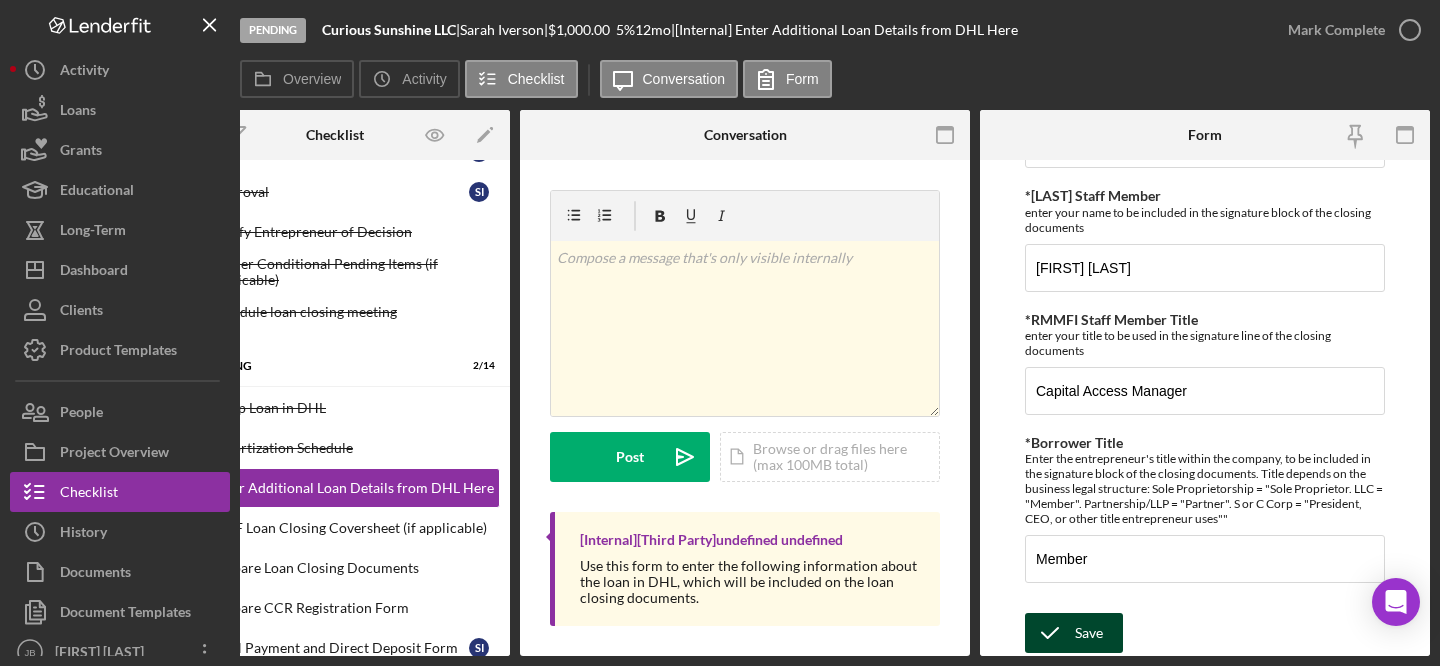 click on "Save" at bounding box center [1089, 633] 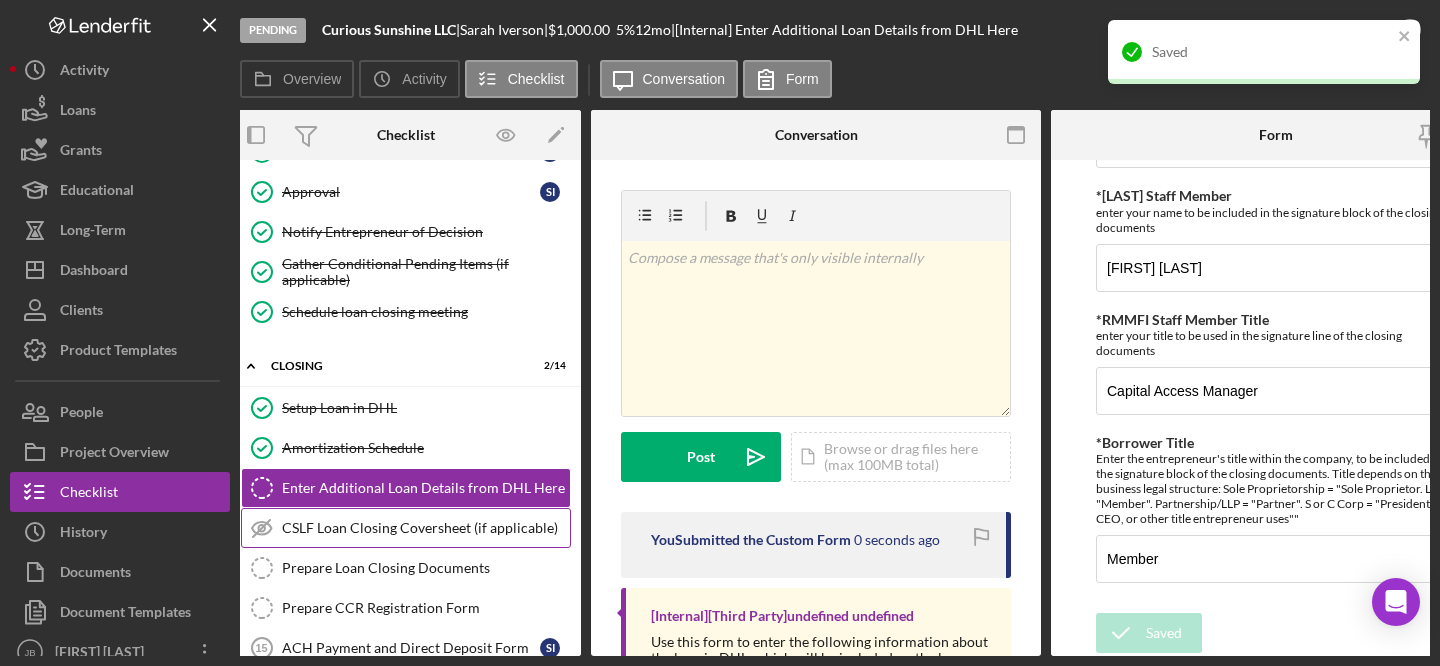 scroll, scrollTop: 0, scrollLeft: 0, axis: both 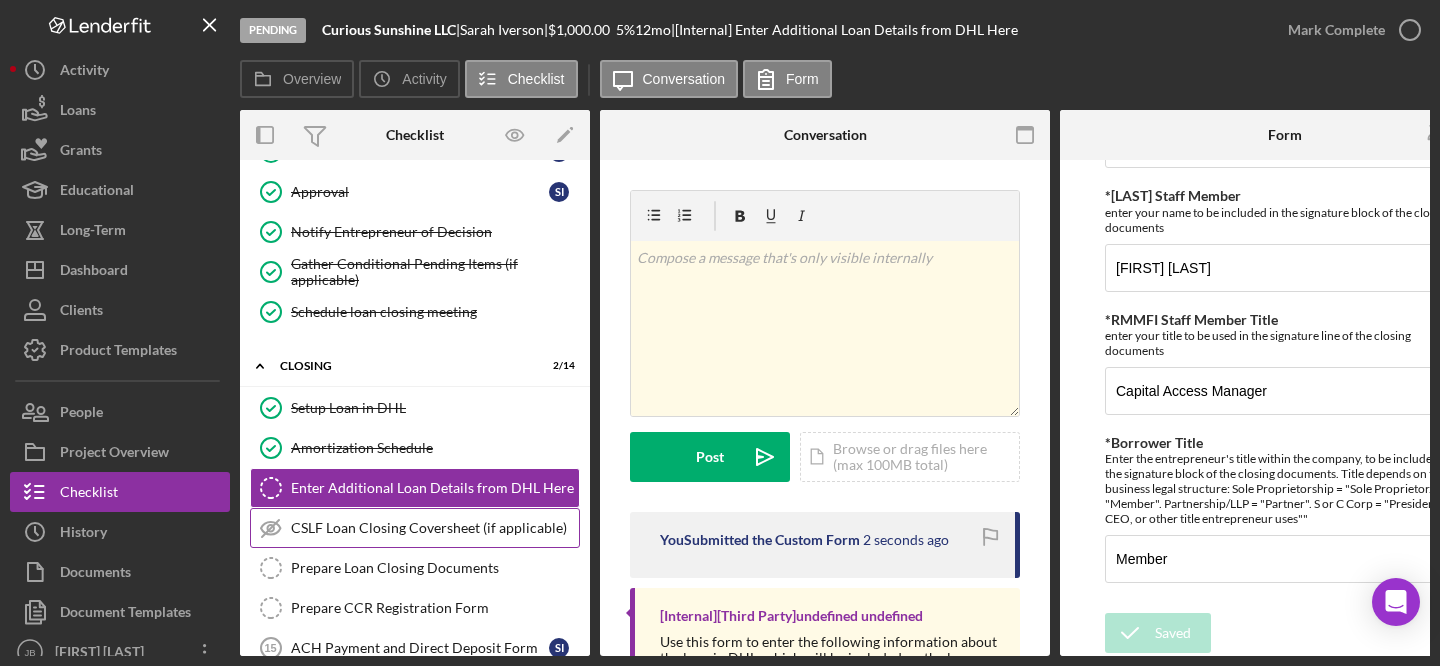 click on "CSLF Loan Closing Coversheet (if applicable)" at bounding box center (435, 528) 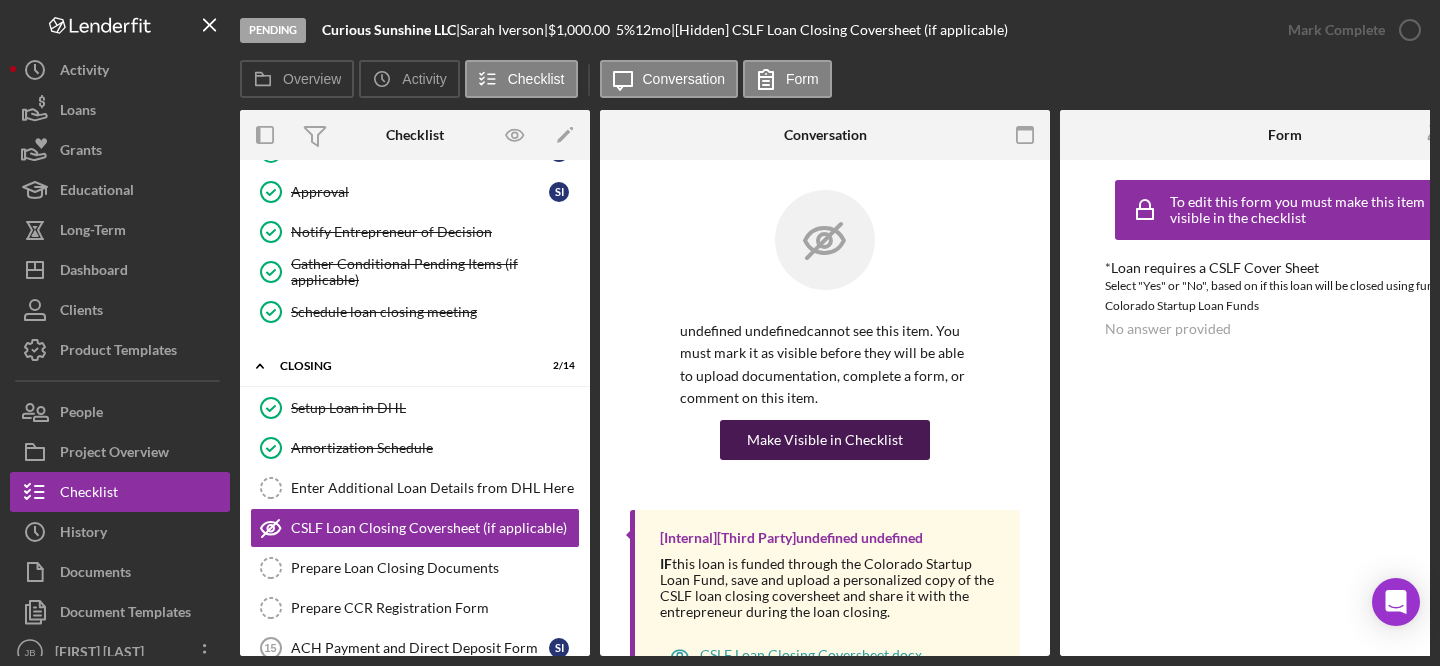 click on "Make Visible in Checklist" at bounding box center (825, 440) 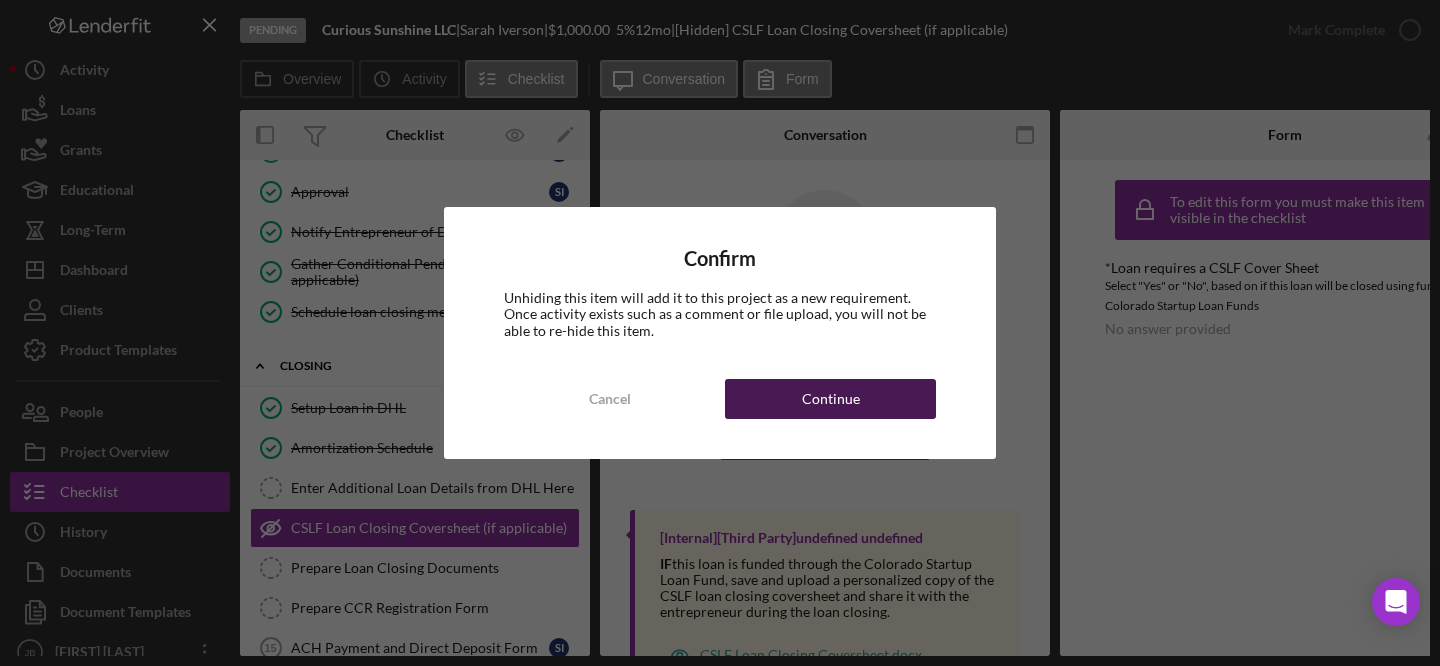 click on "Continue" at bounding box center (831, 399) 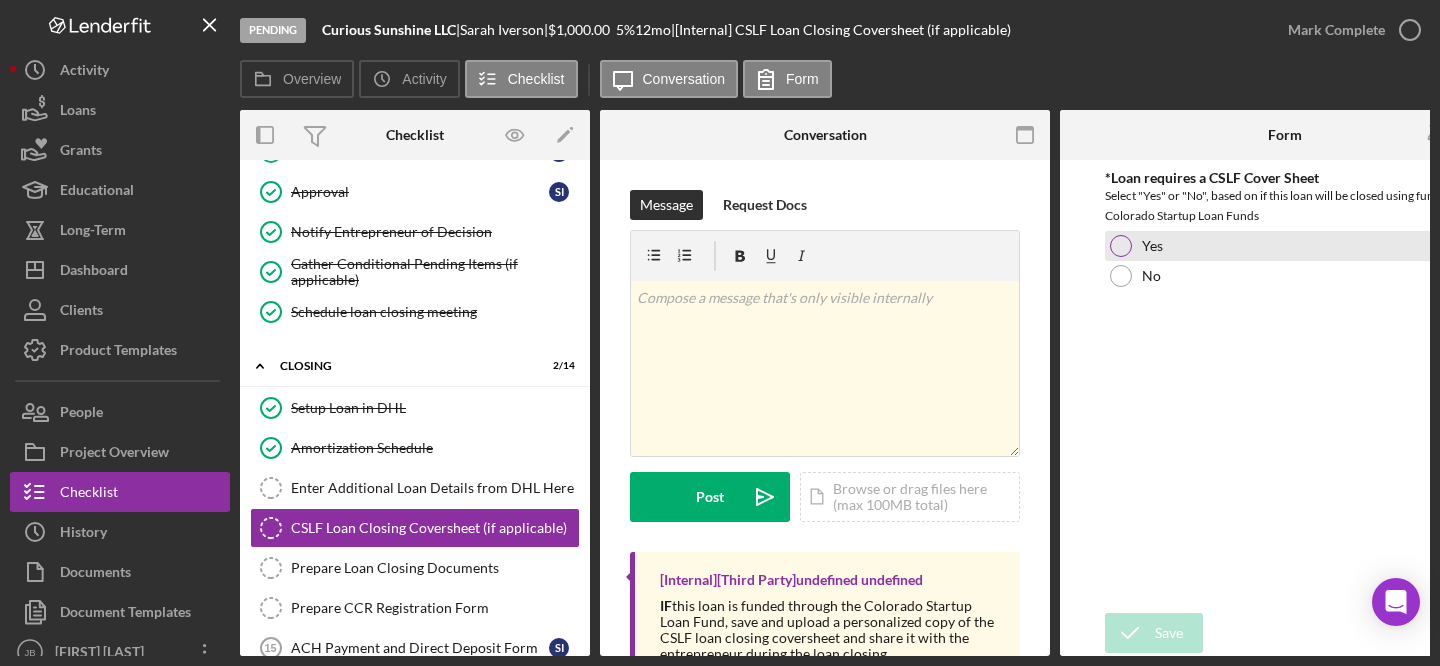 click at bounding box center [1121, 246] 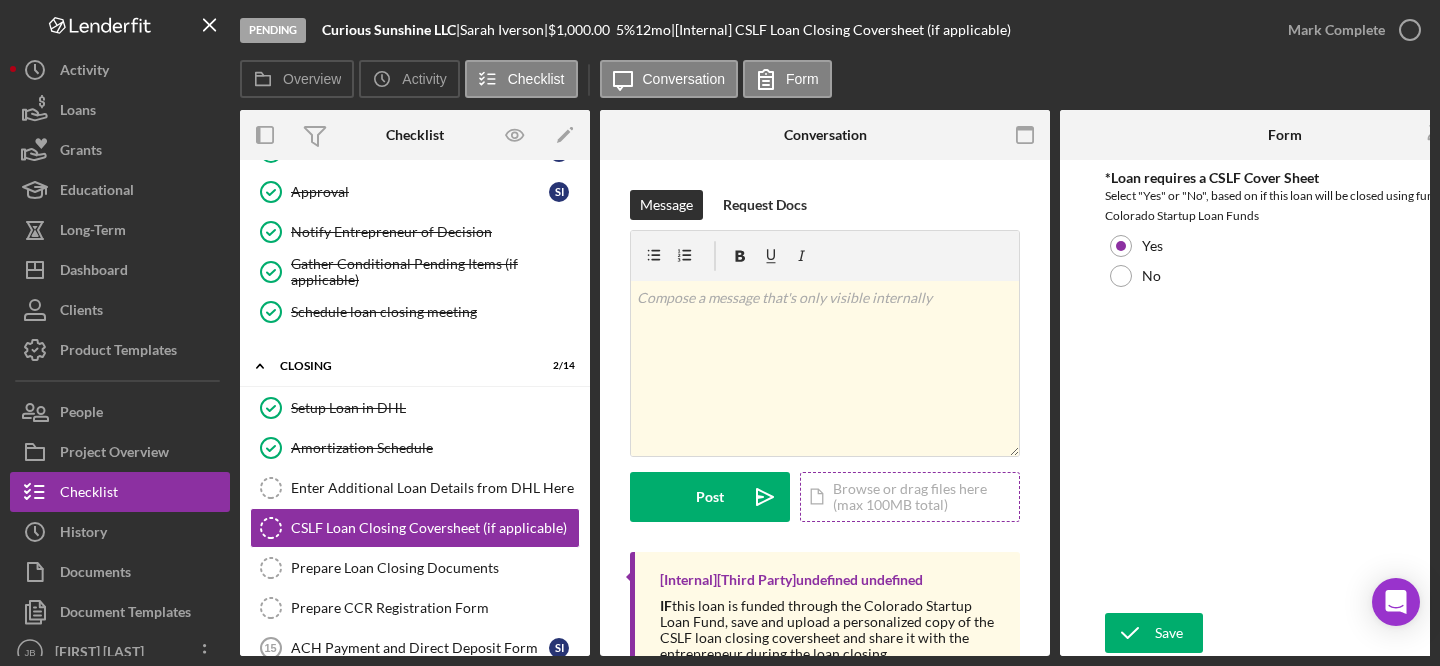 scroll, scrollTop: 0, scrollLeft: 4, axis: horizontal 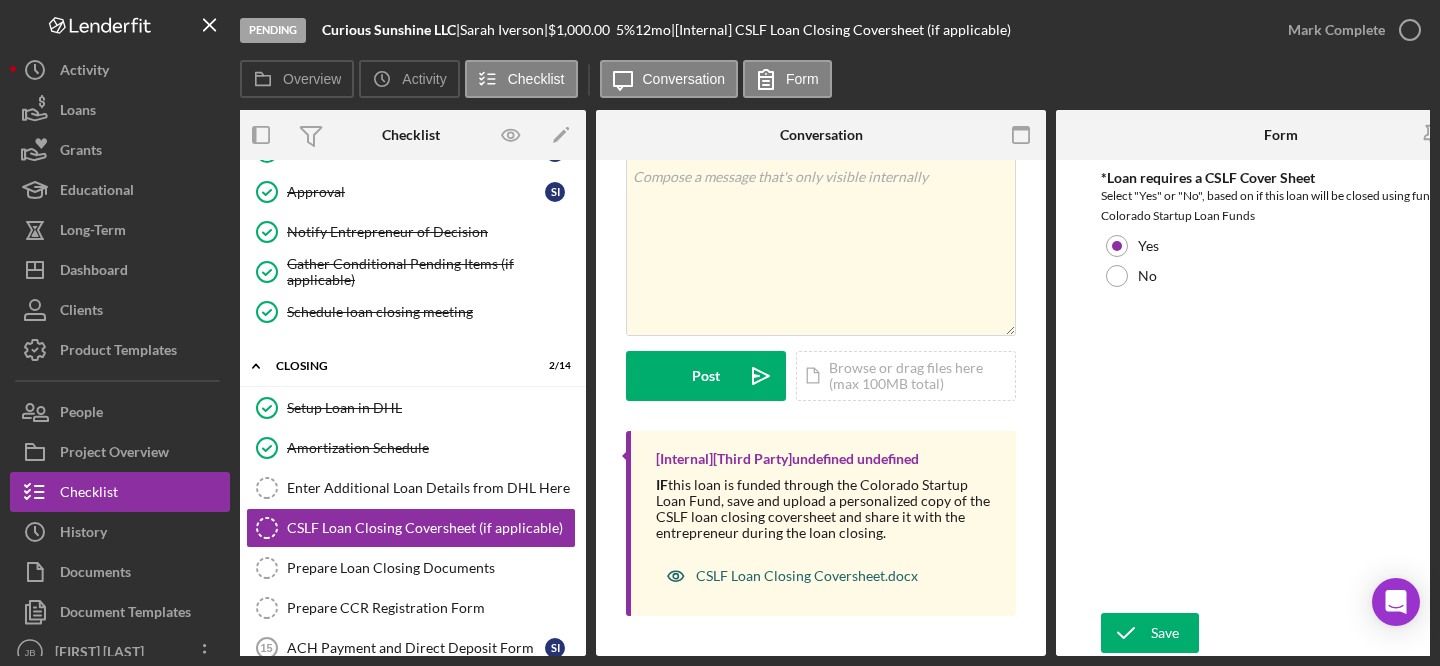 click on "CSLF Loan Closing Coversheet.docx" at bounding box center [807, 576] 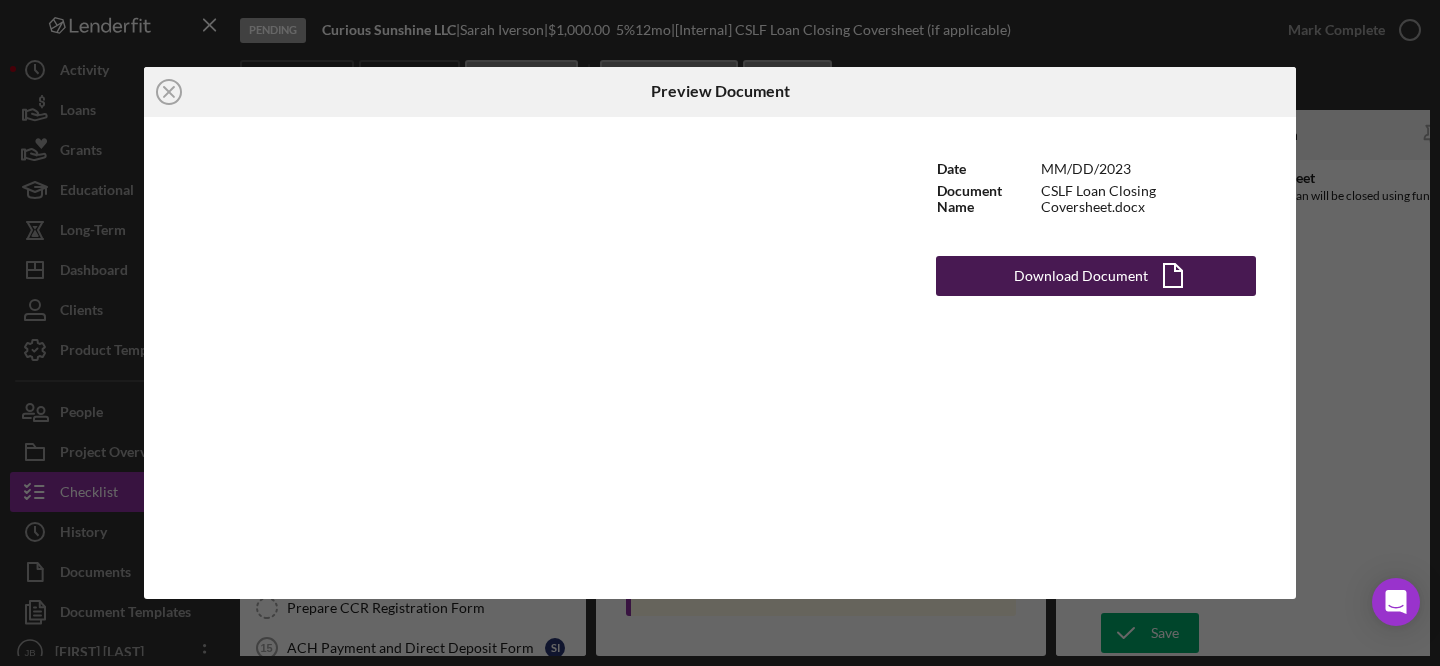 click on "Download Document" at bounding box center [1081, 276] 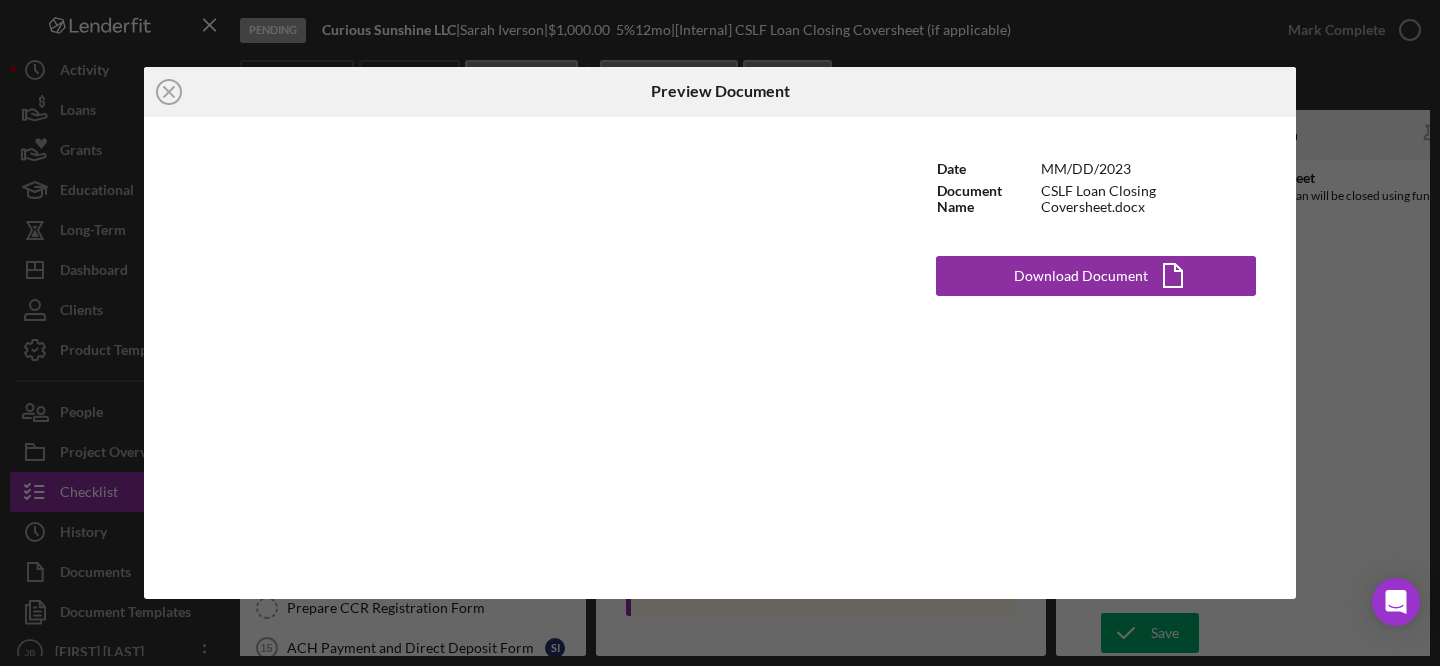 scroll, scrollTop: 0, scrollLeft: 4, axis: horizontal 